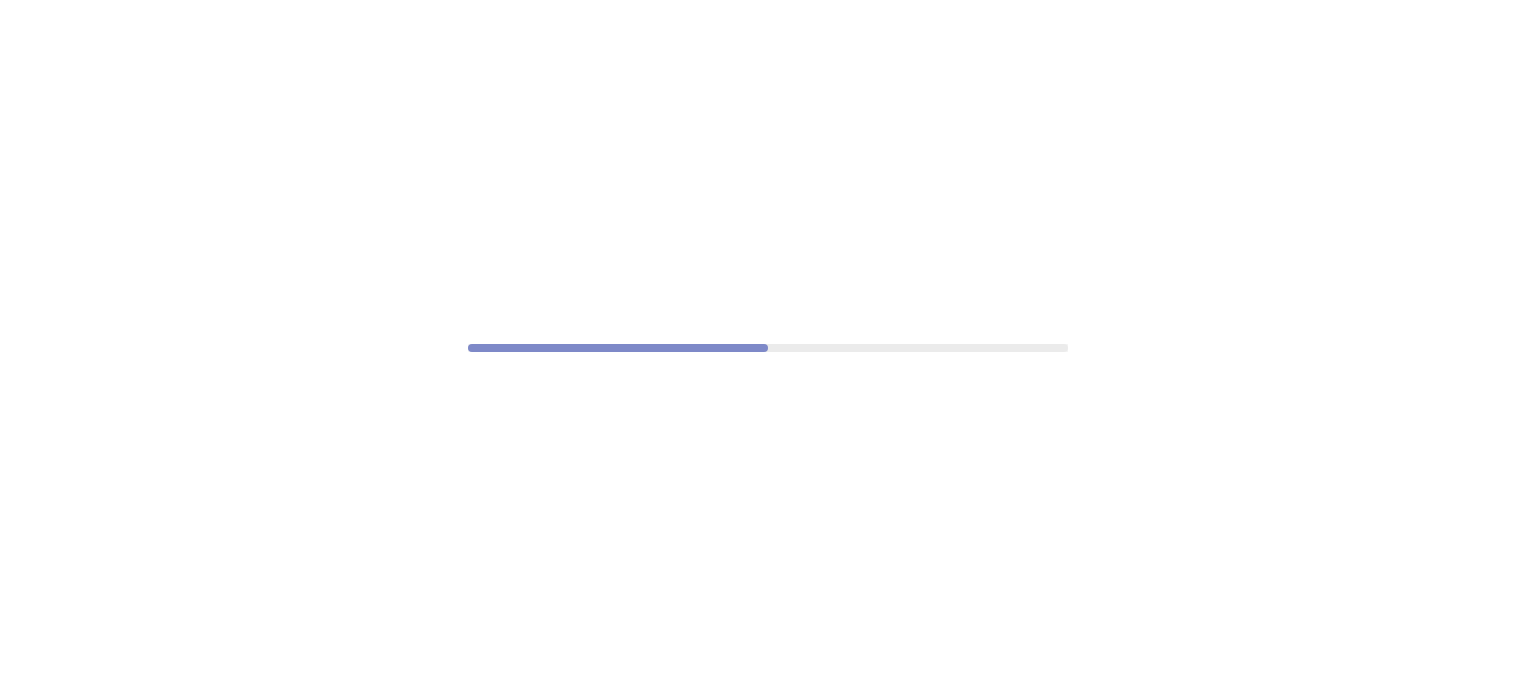 scroll, scrollTop: 0, scrollLeft: 0, axis: both 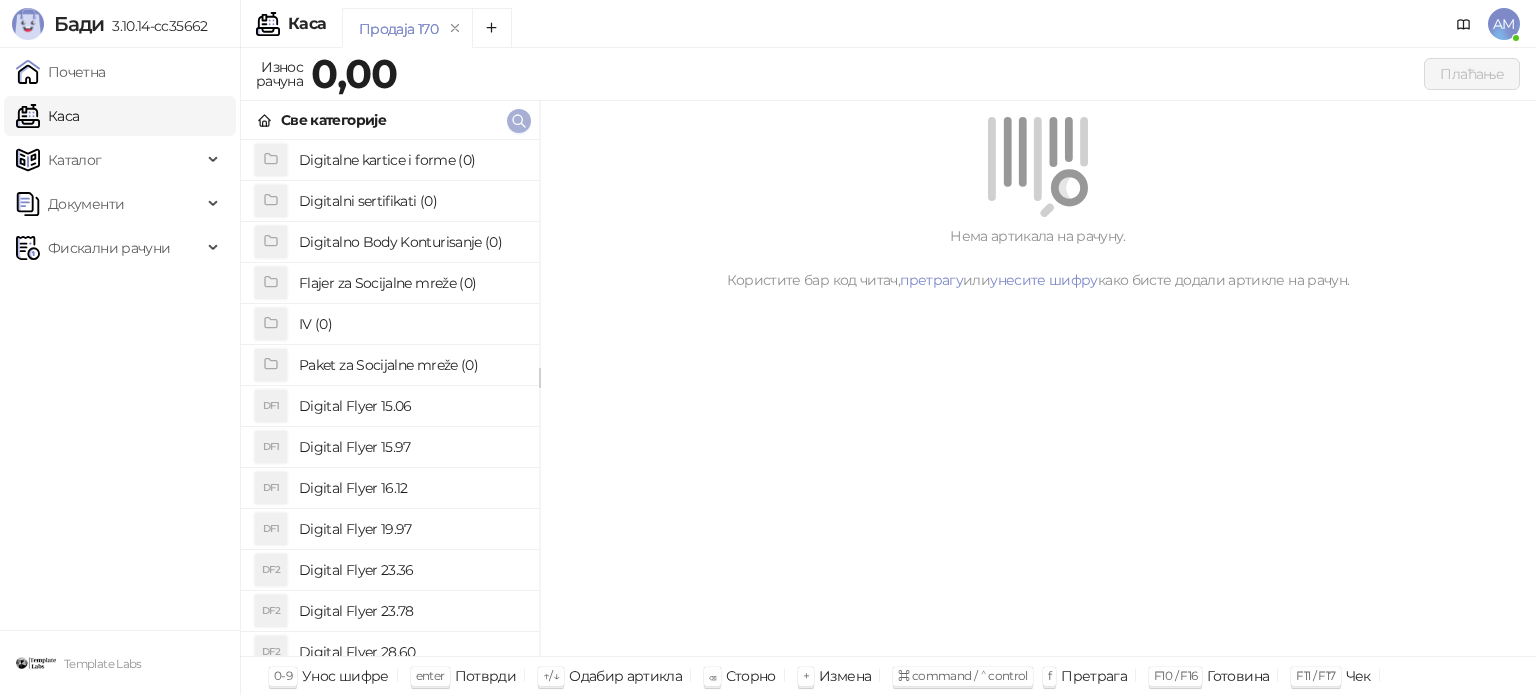 click 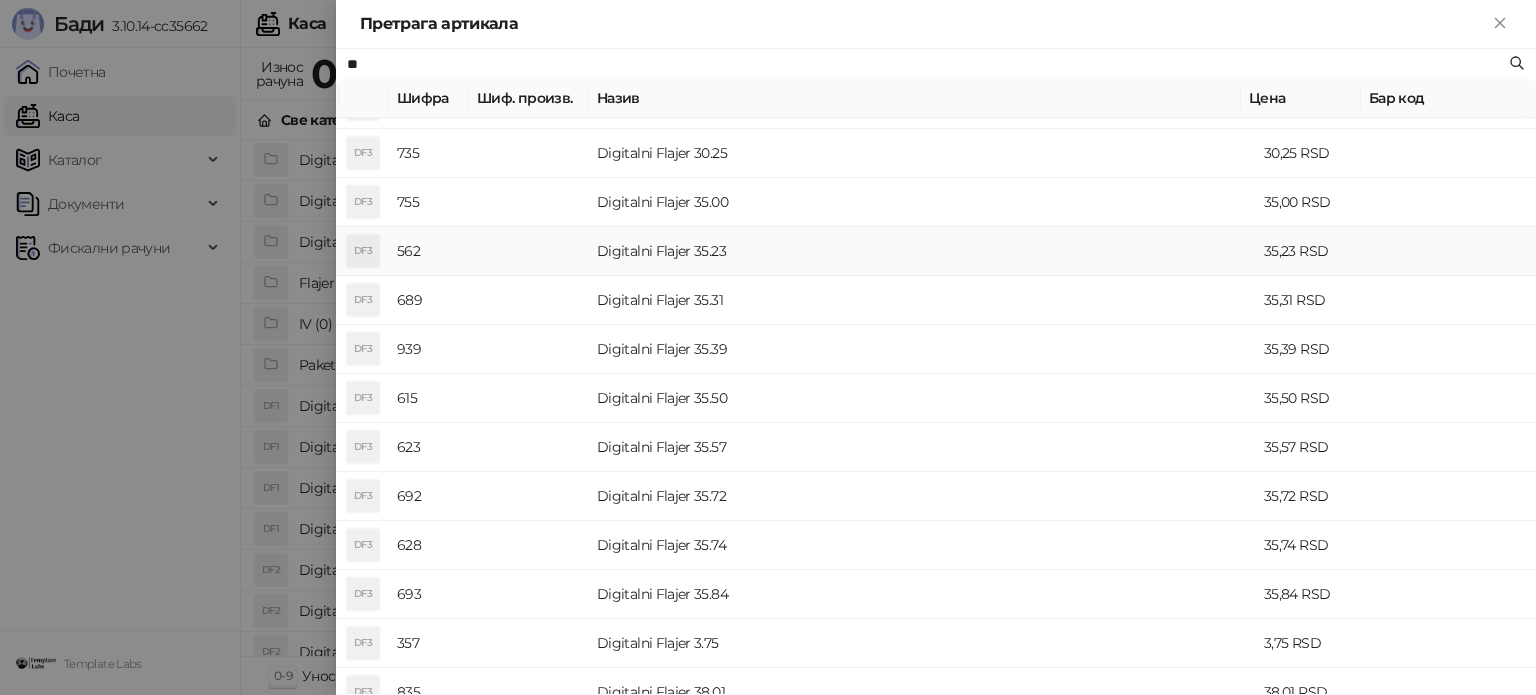 scroll, scrollTop: 500, scrollLeft: 0, axis: vertical 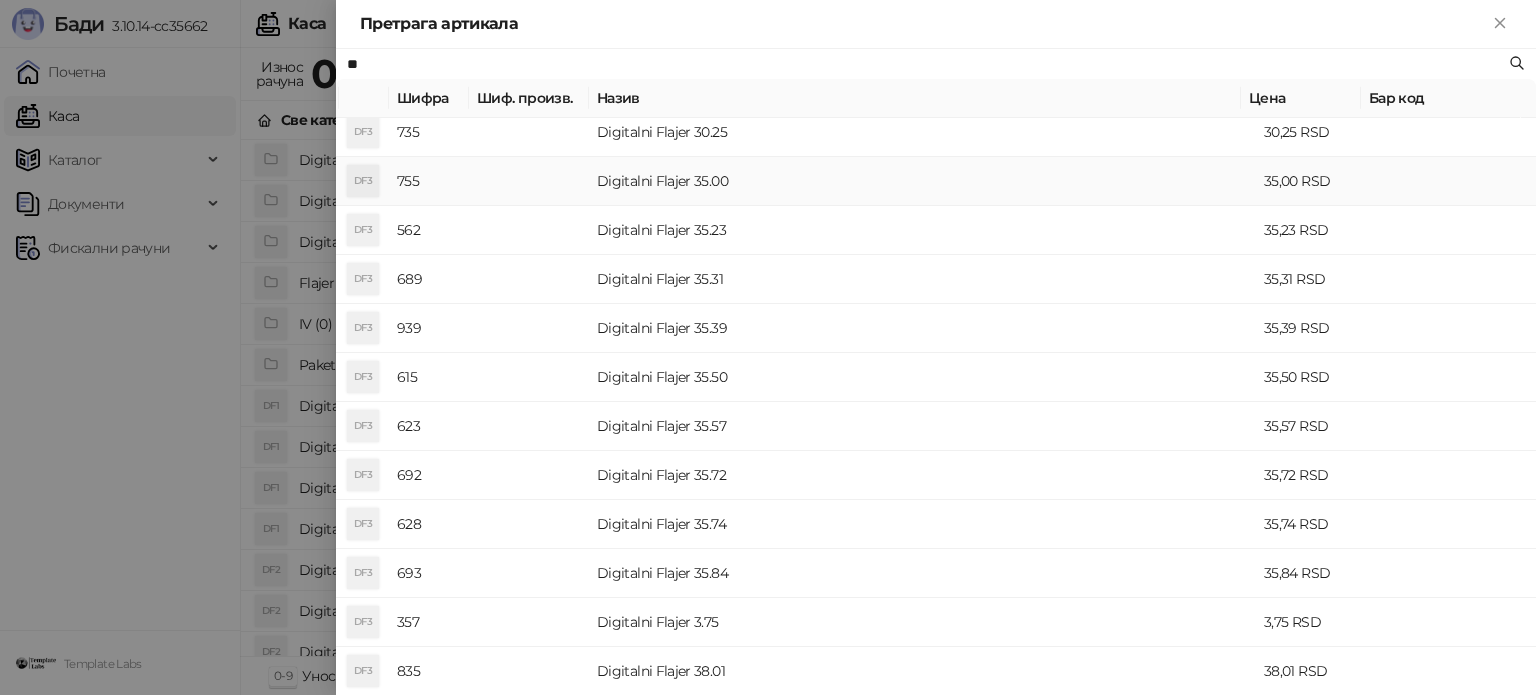 type on "**" 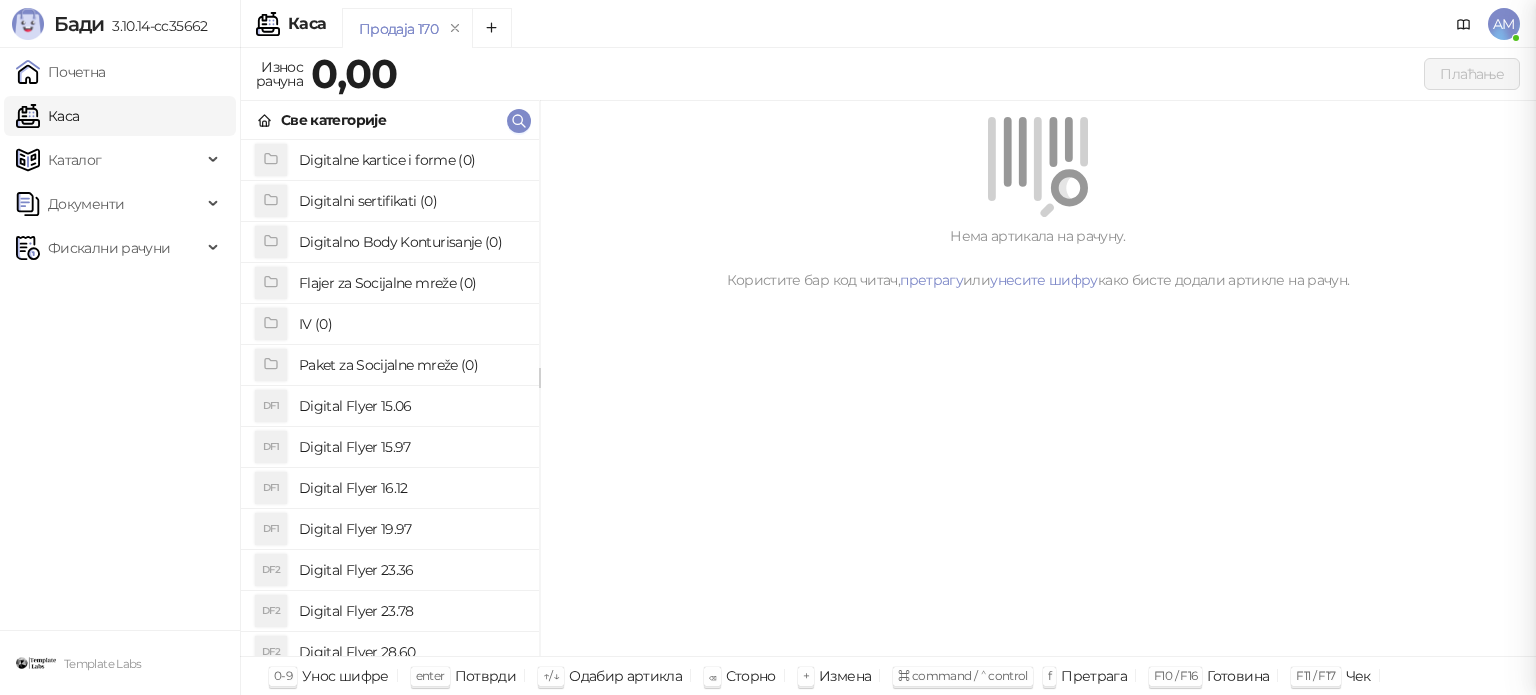 scroll, scrollTop: 0, scrollLeft: 0, axis: both 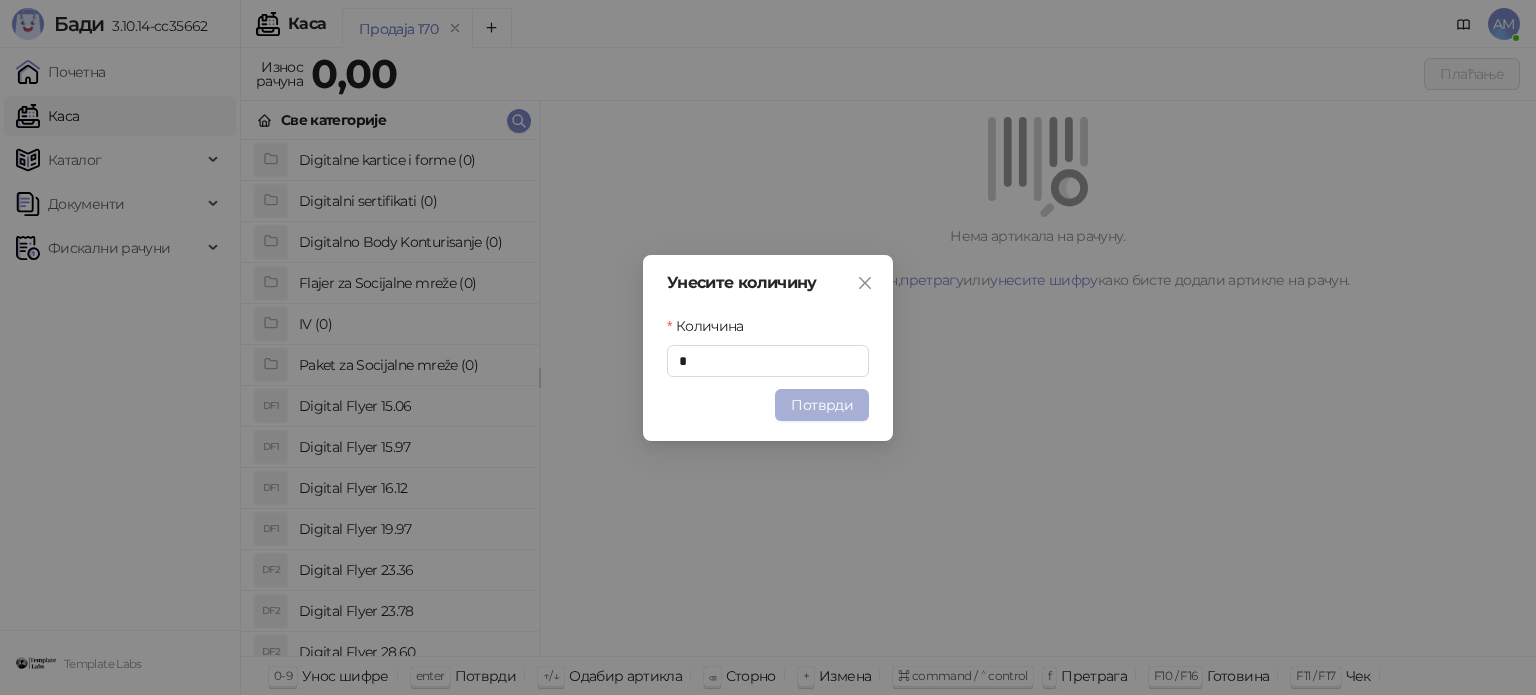 click on "Потврди" at bounding box center (822, 405) 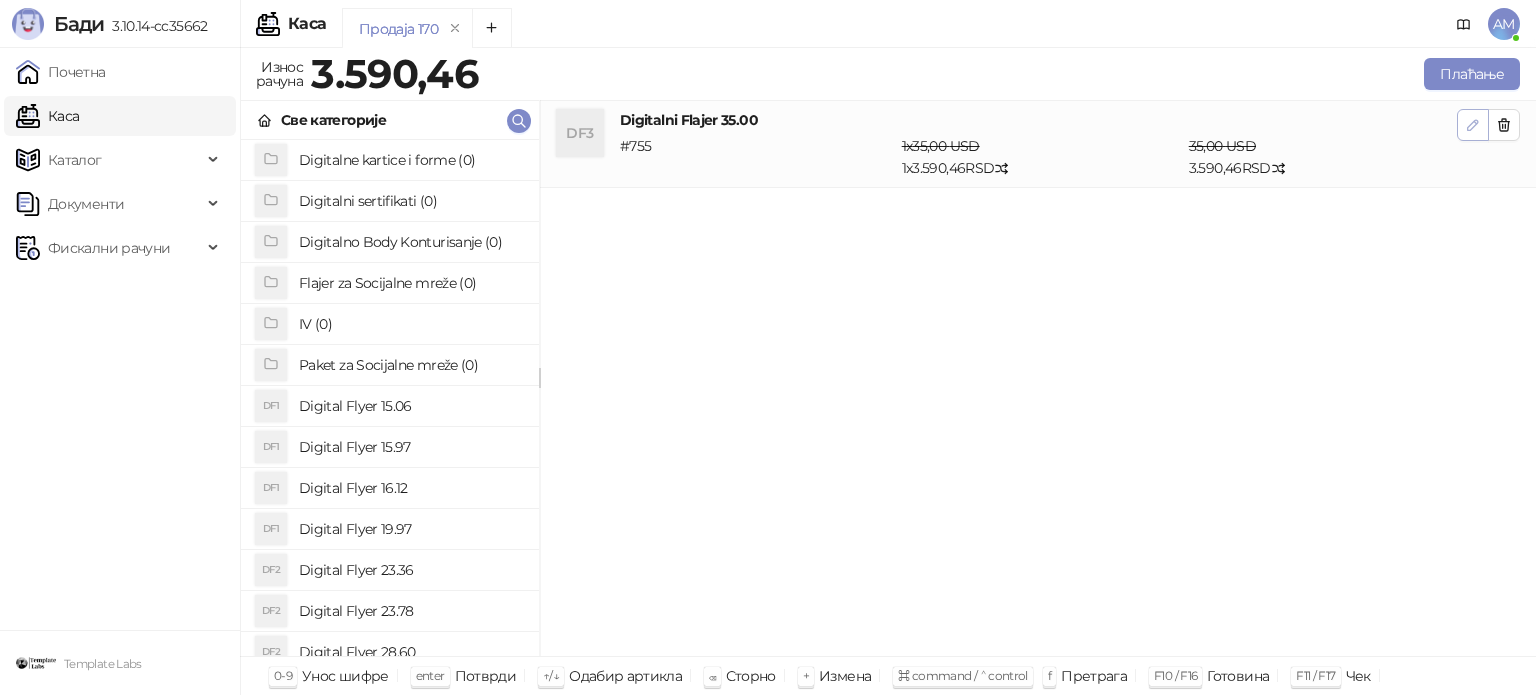 click at bounding box center (1473, 125) 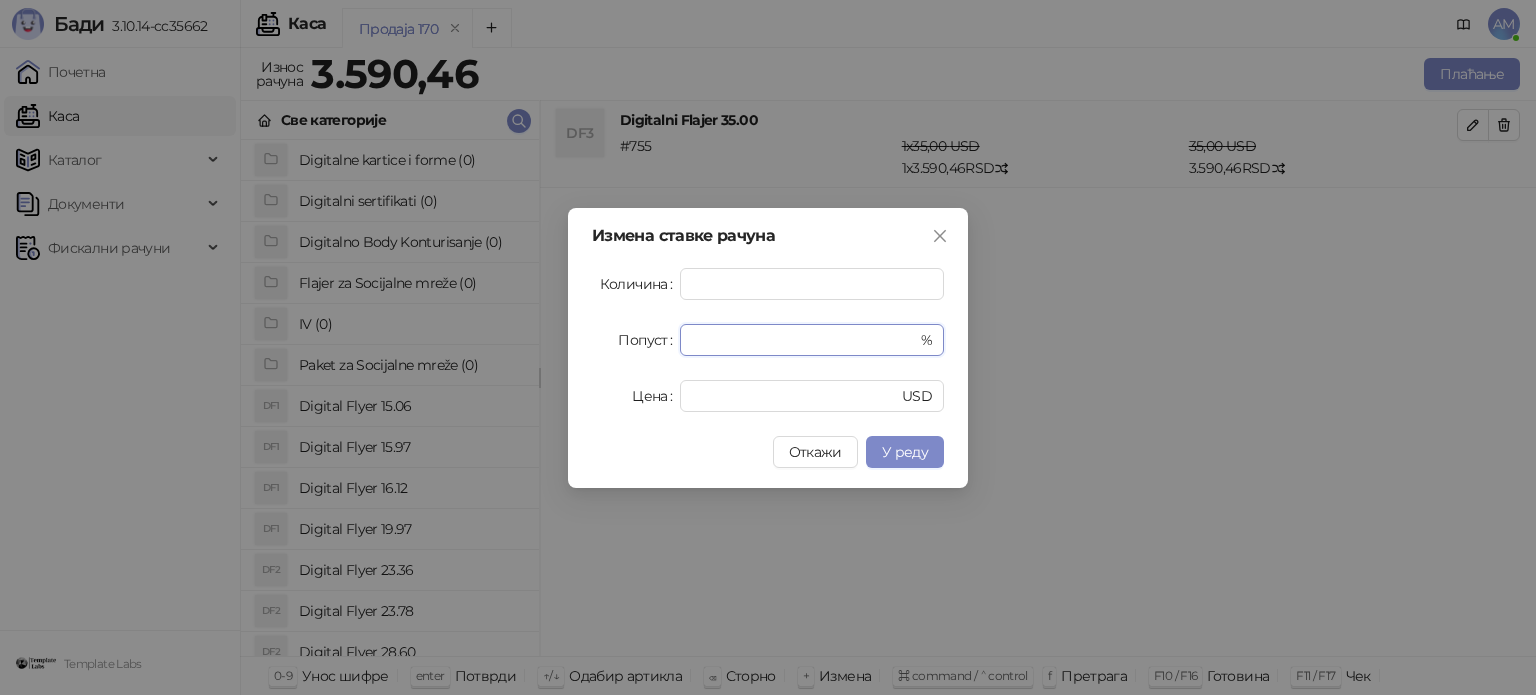 drag, startPoint x: 732, startPoint y: 343, endPoint x: 669, endPoint y: 344, distance: 63.007935 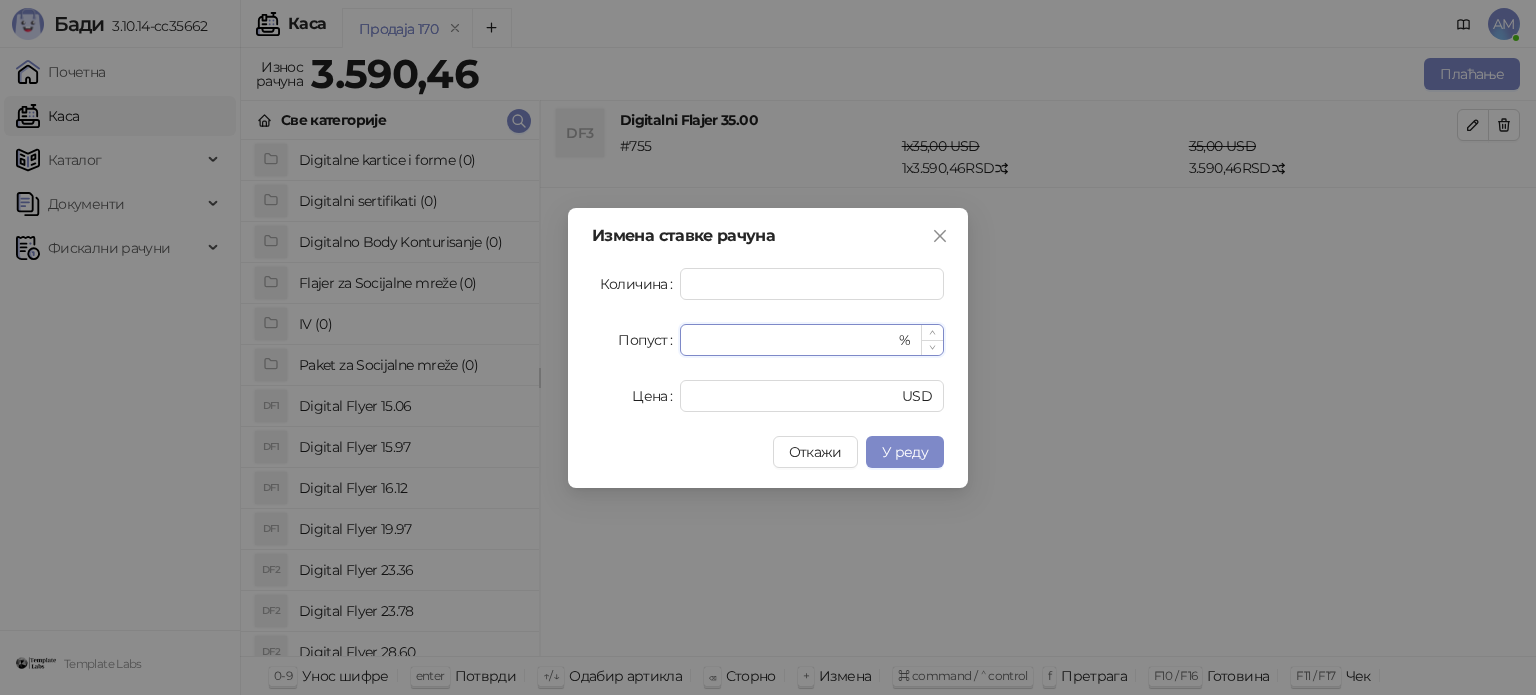 drag, startPoint x: 747, startPoint y: 343, endPoint x: 680, endPoint y: 342, distance: 67.00746 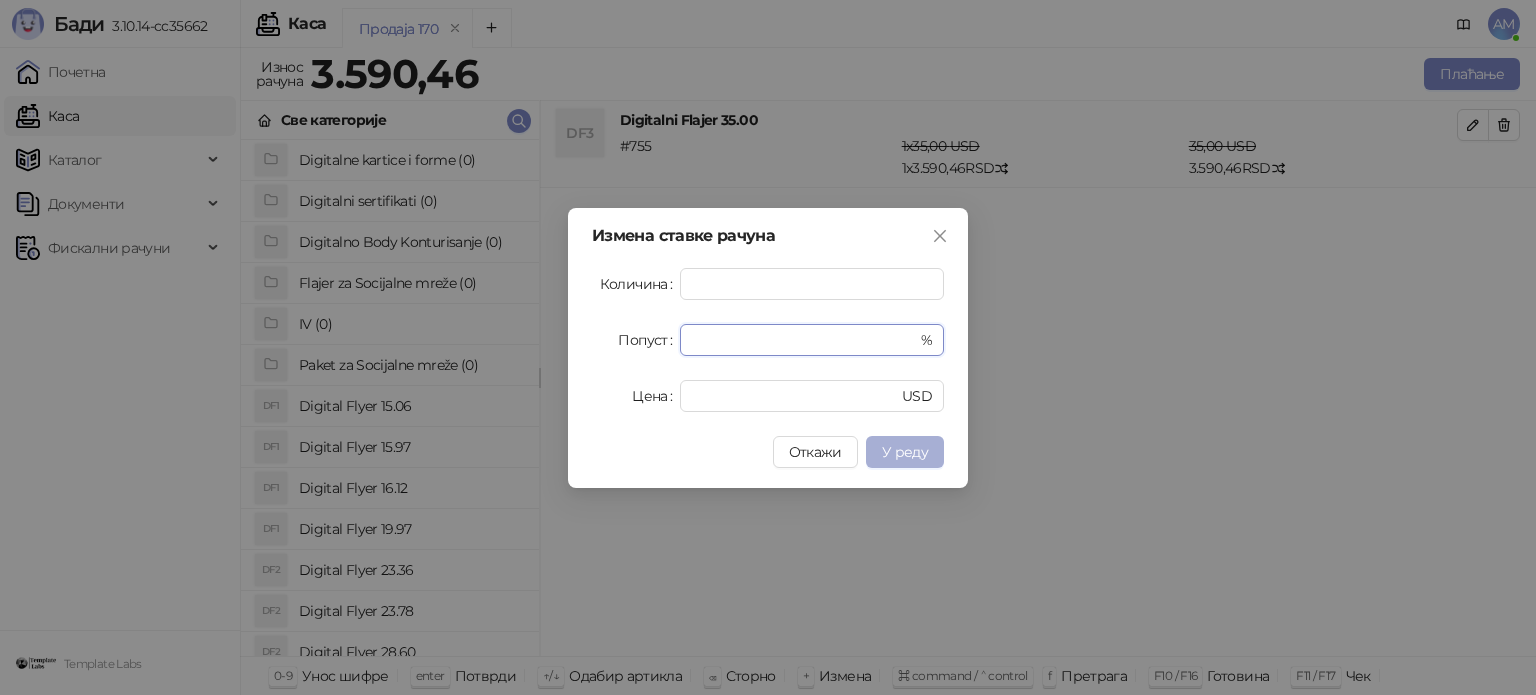 type on "*" 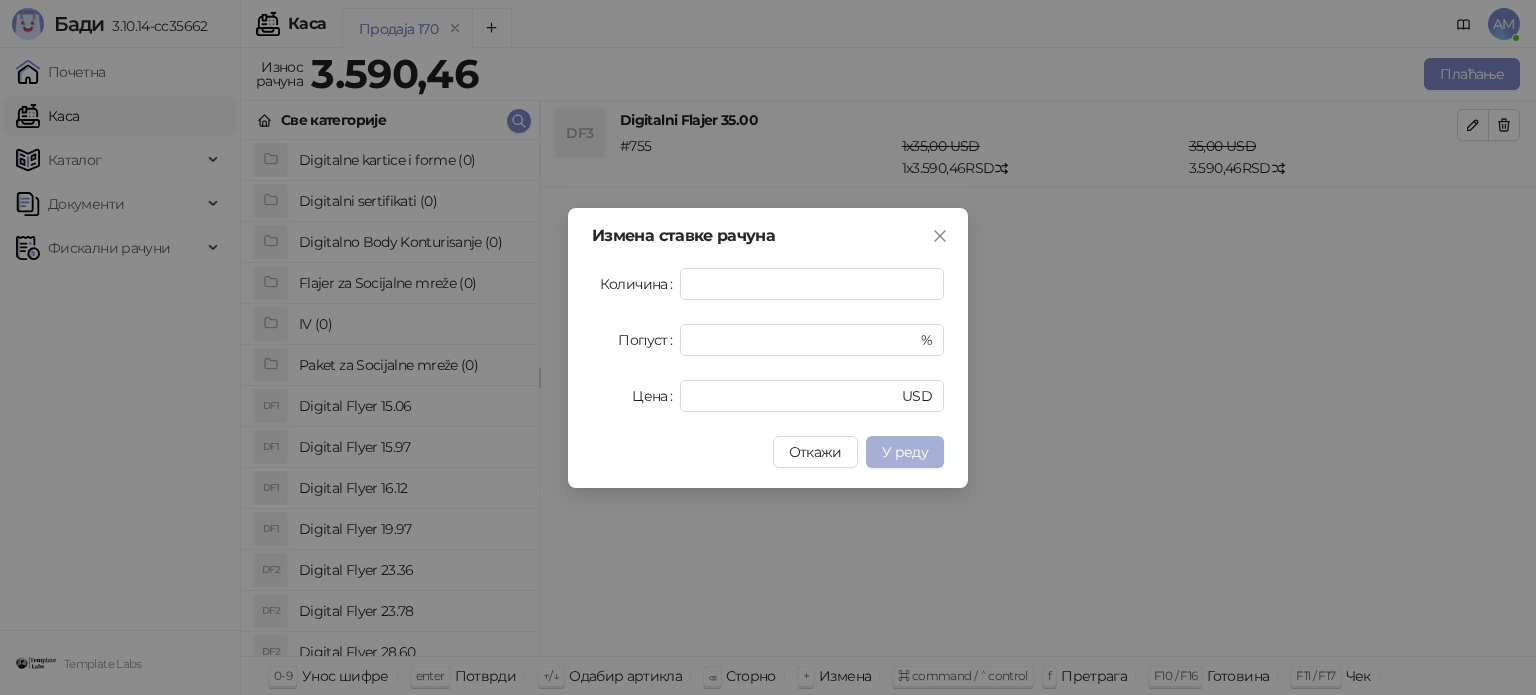 click on "У реду" at bounding box center (905, 452) 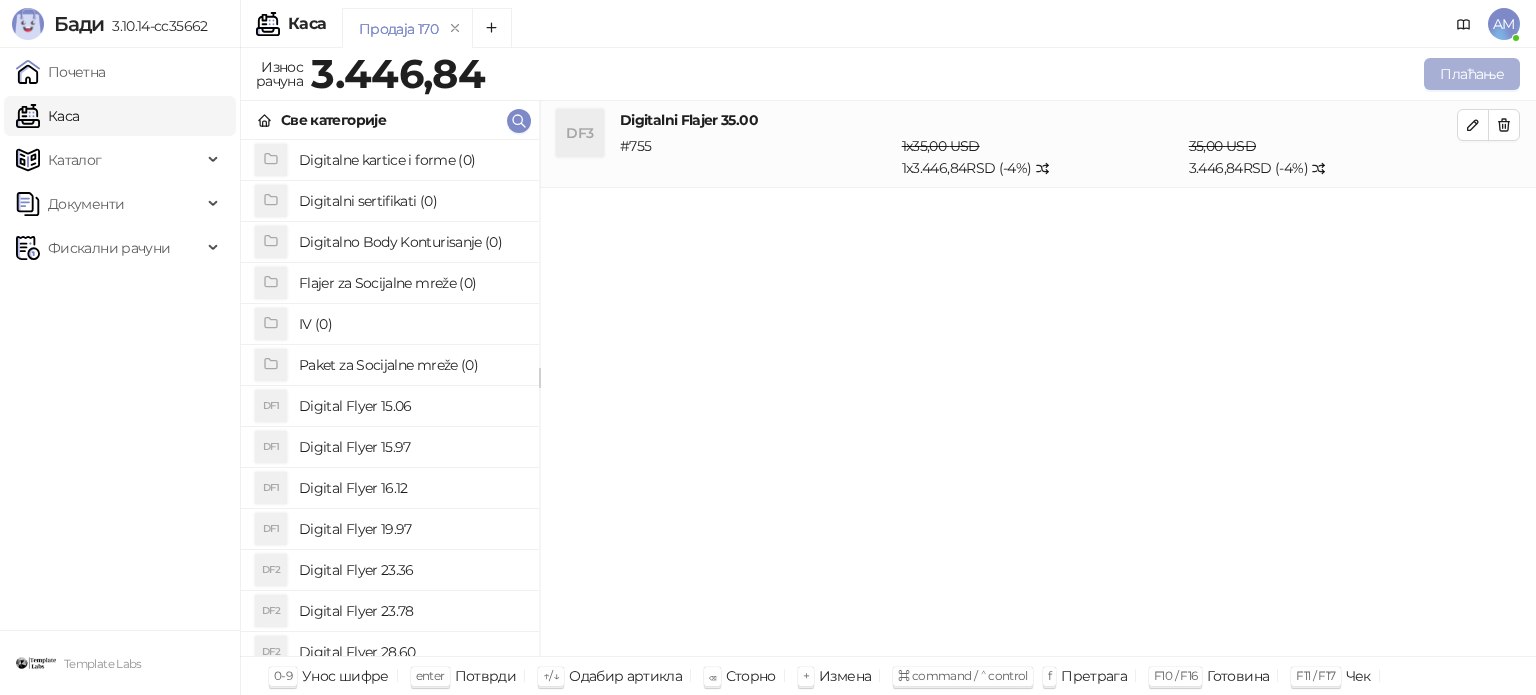 click on "Плаћање" at bounding box center [1472, 74] 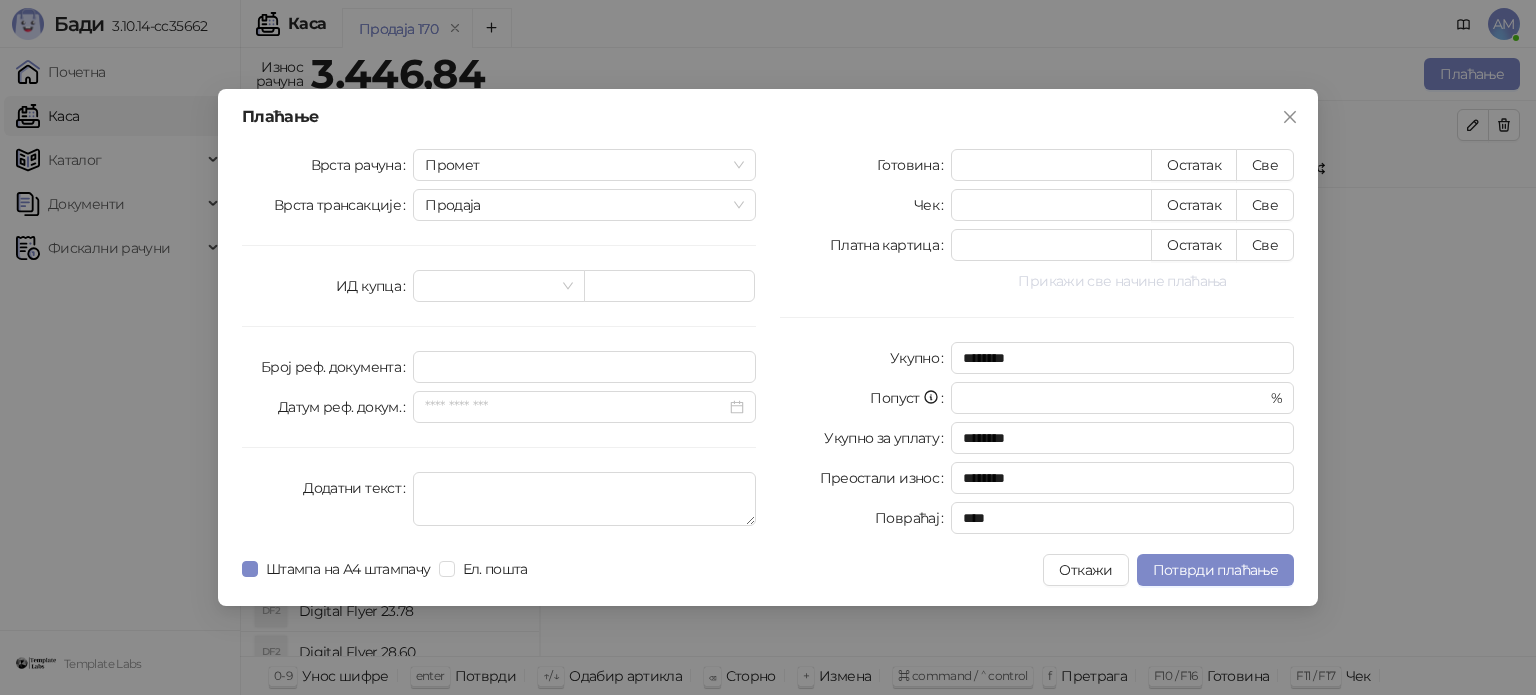 click on "Прикажи све начине плаћања" at bounding box center [1122, 281] 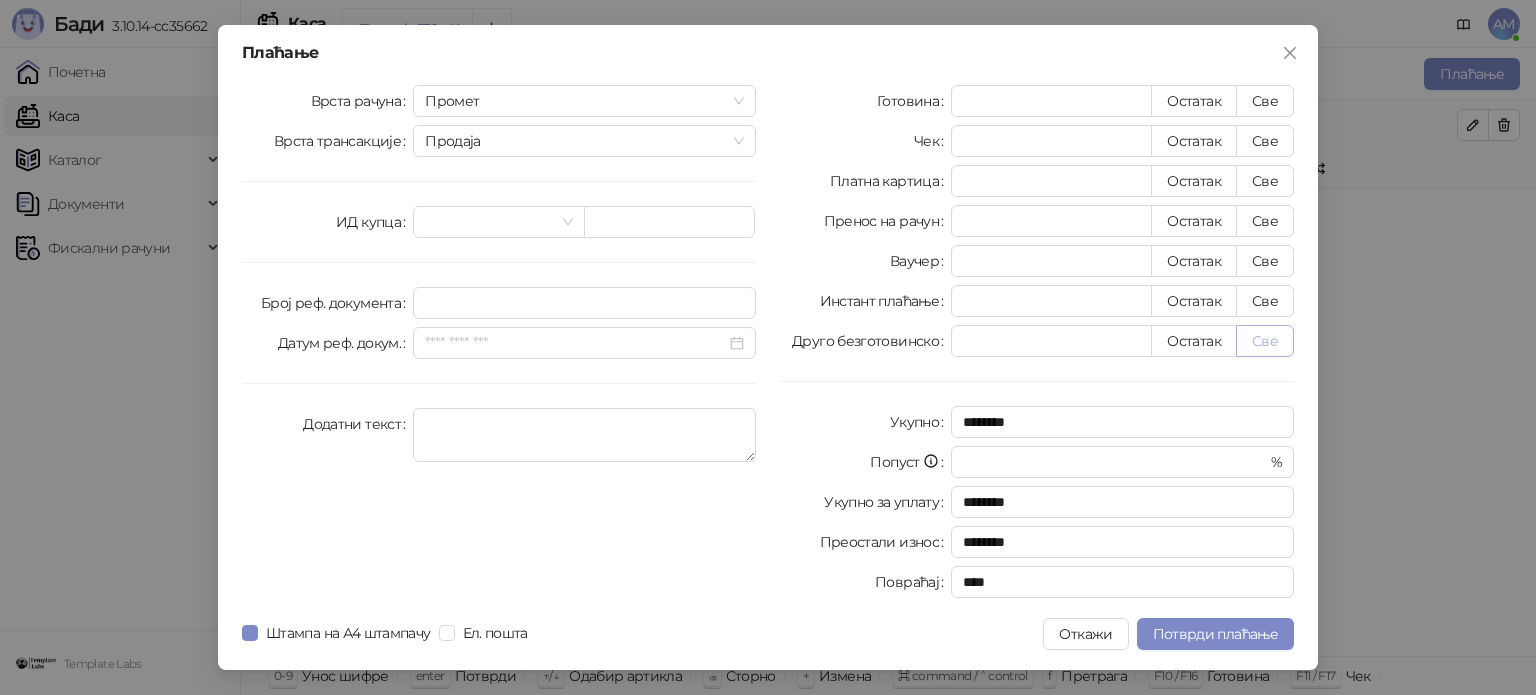 click on "Све" at bounding box center (1265, 341) 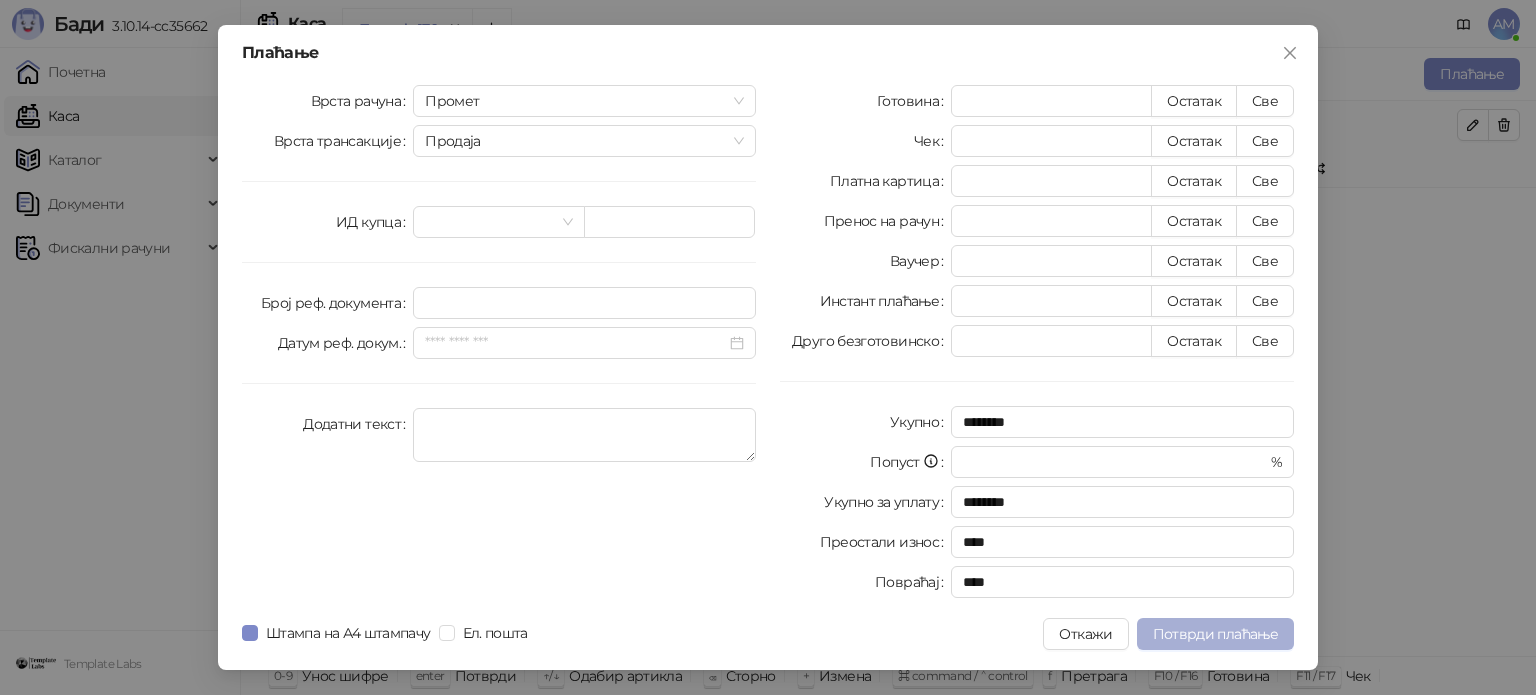 click on "Потврди плаћање" at bounding box center (1215, 634) 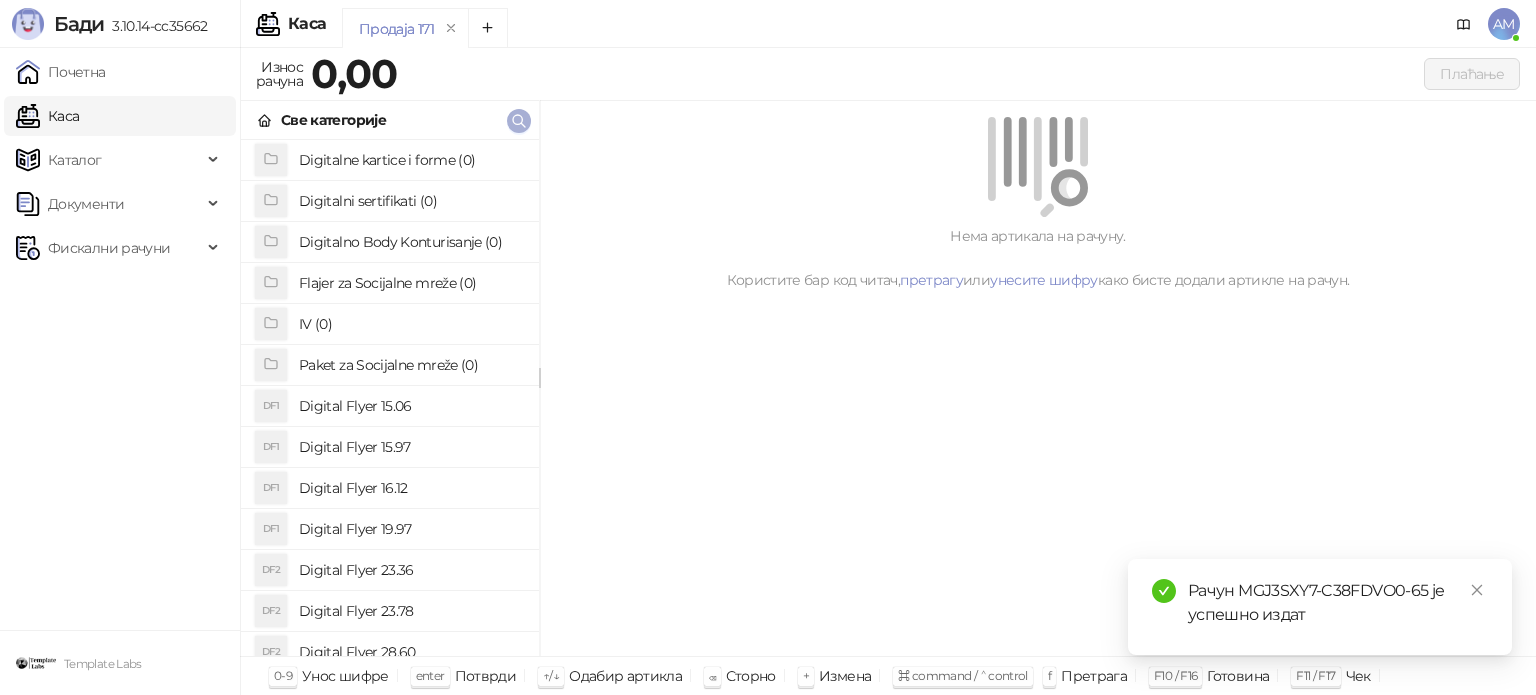 click 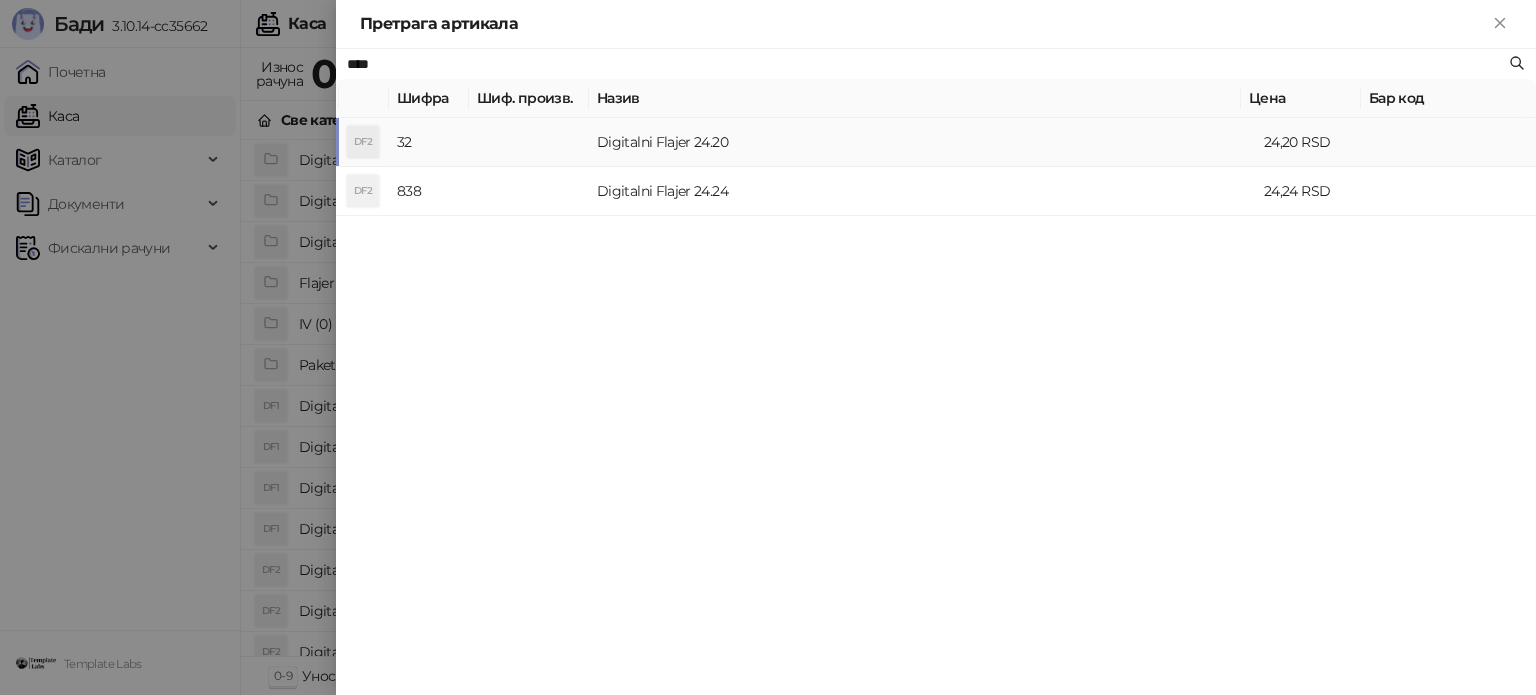 click on "Digitalni Flajer 24.20" at bounding box center [922, 142] 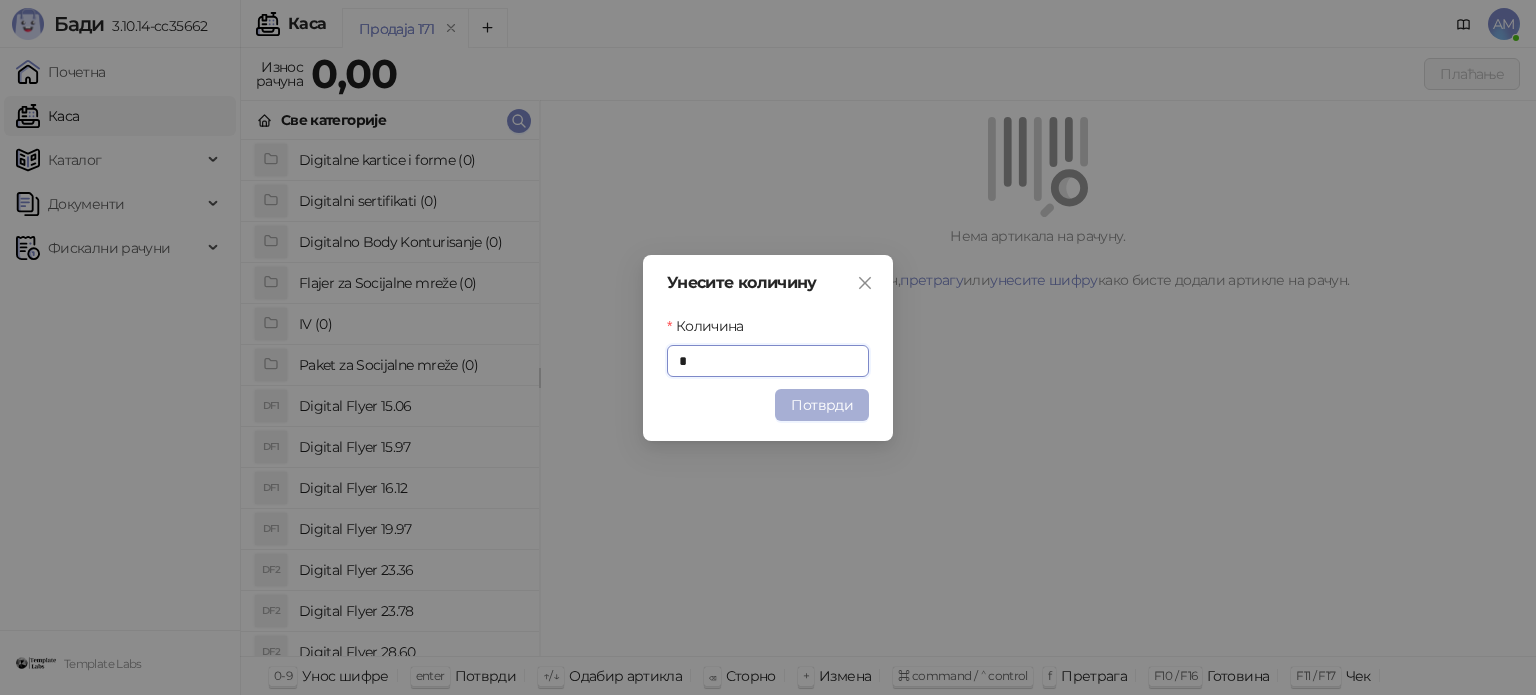 click on "Потврди" at bounding box center [822, 405] 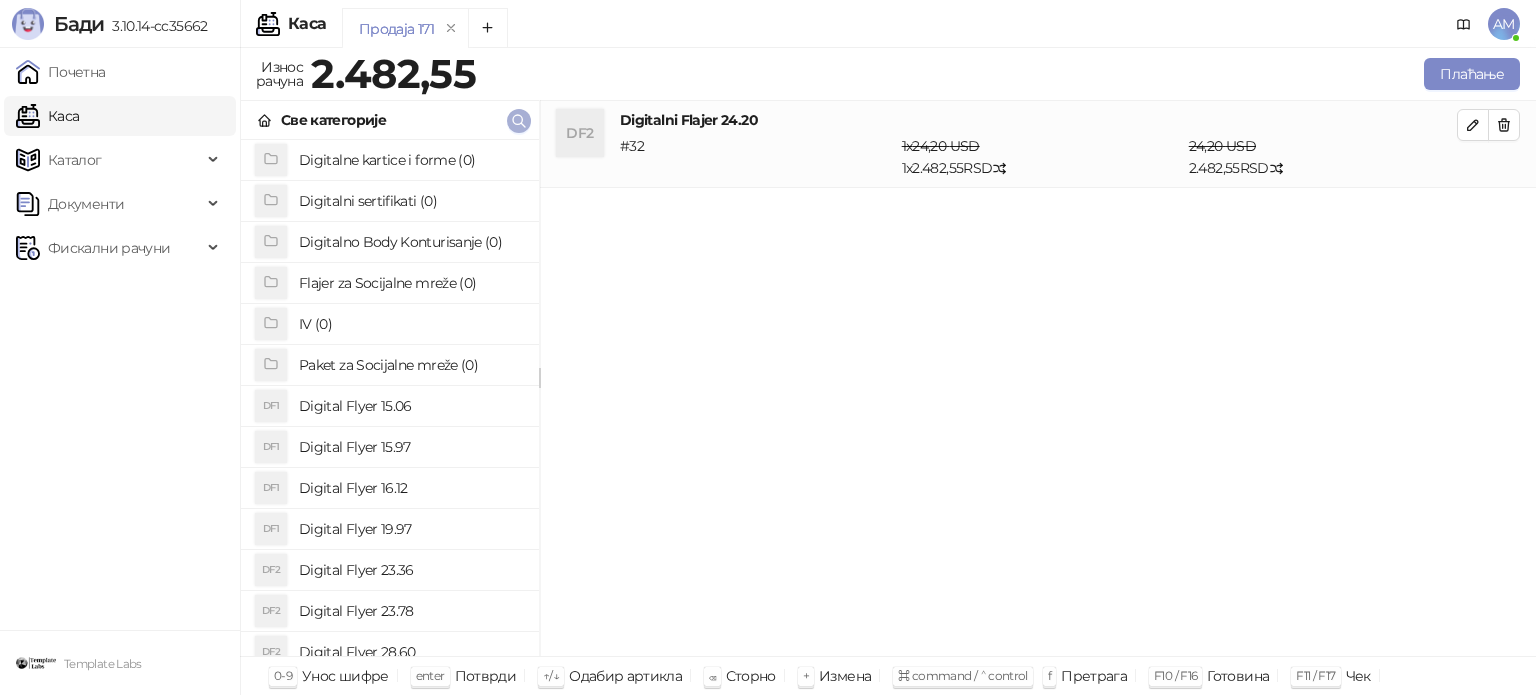 click 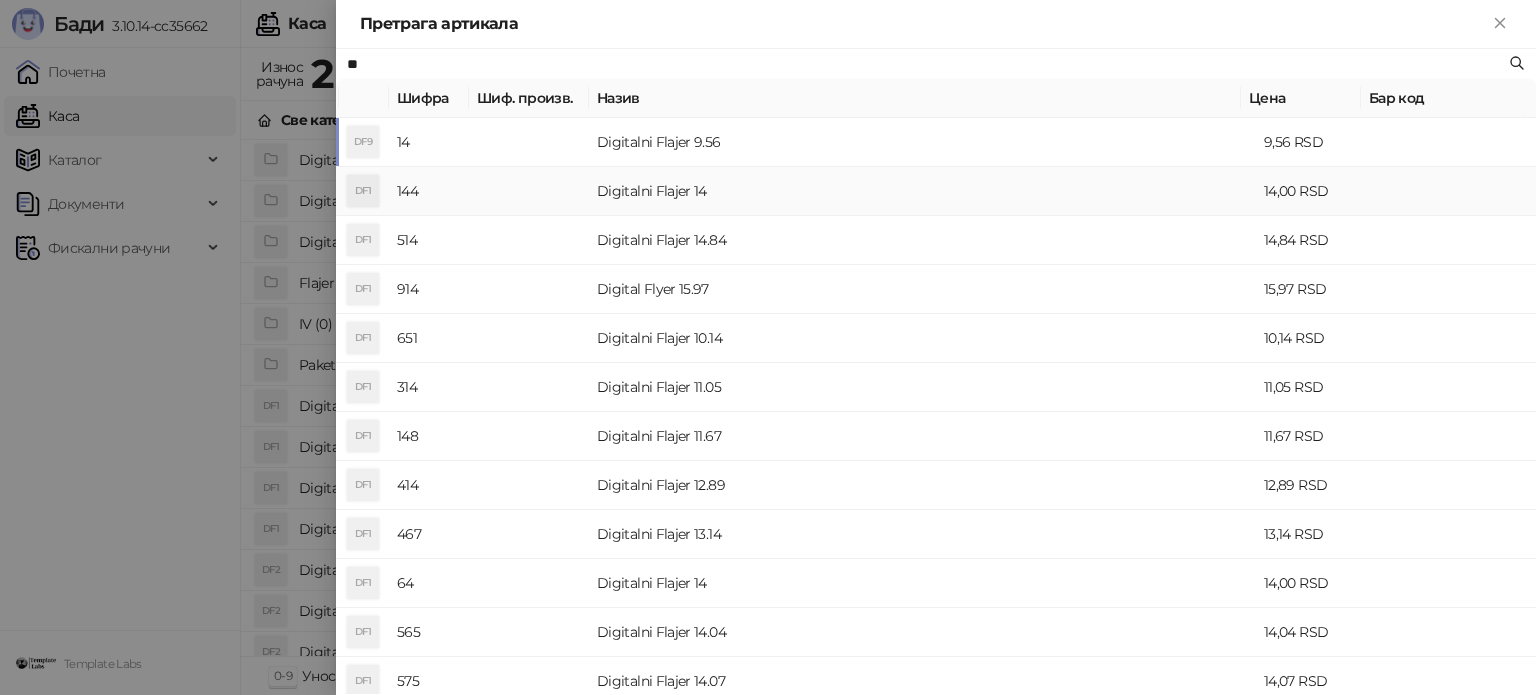 type on "**" 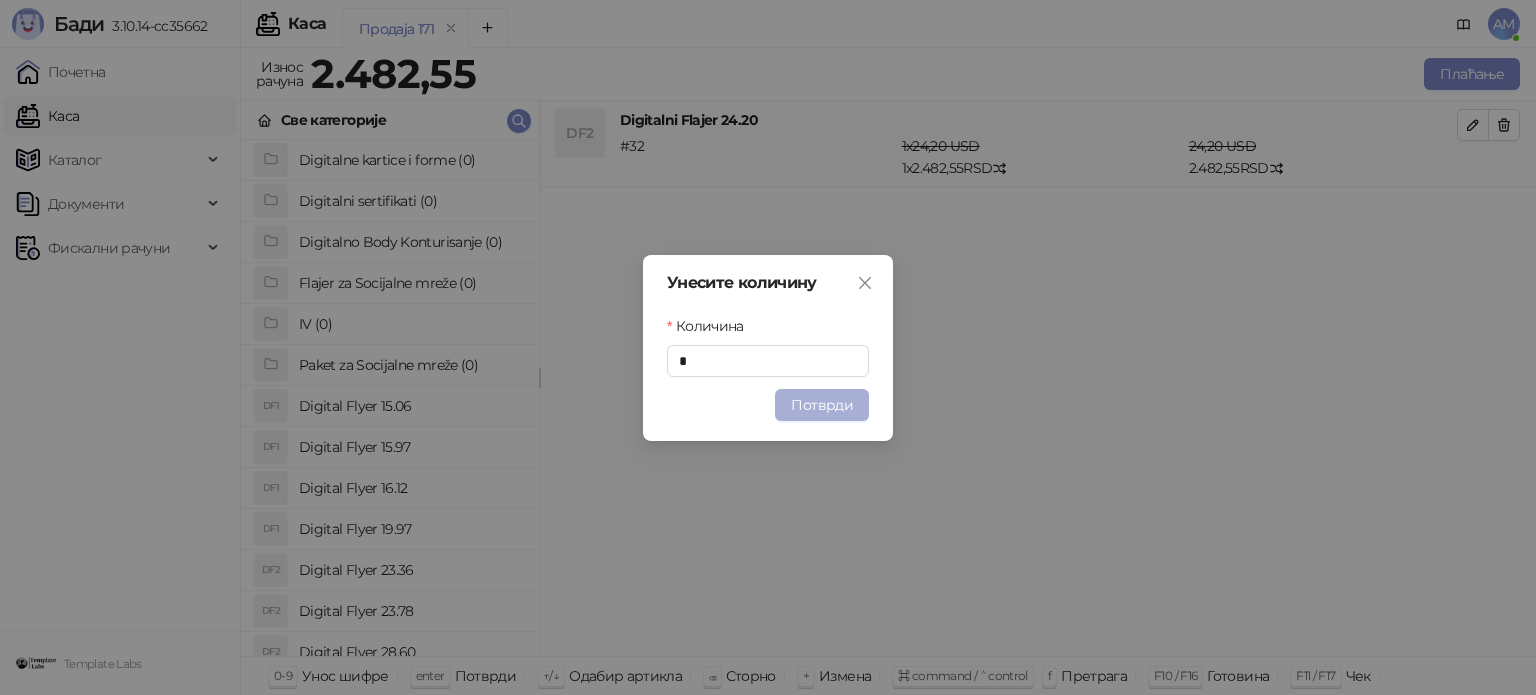 click on "Потврди" at bounding box center [822, 405] 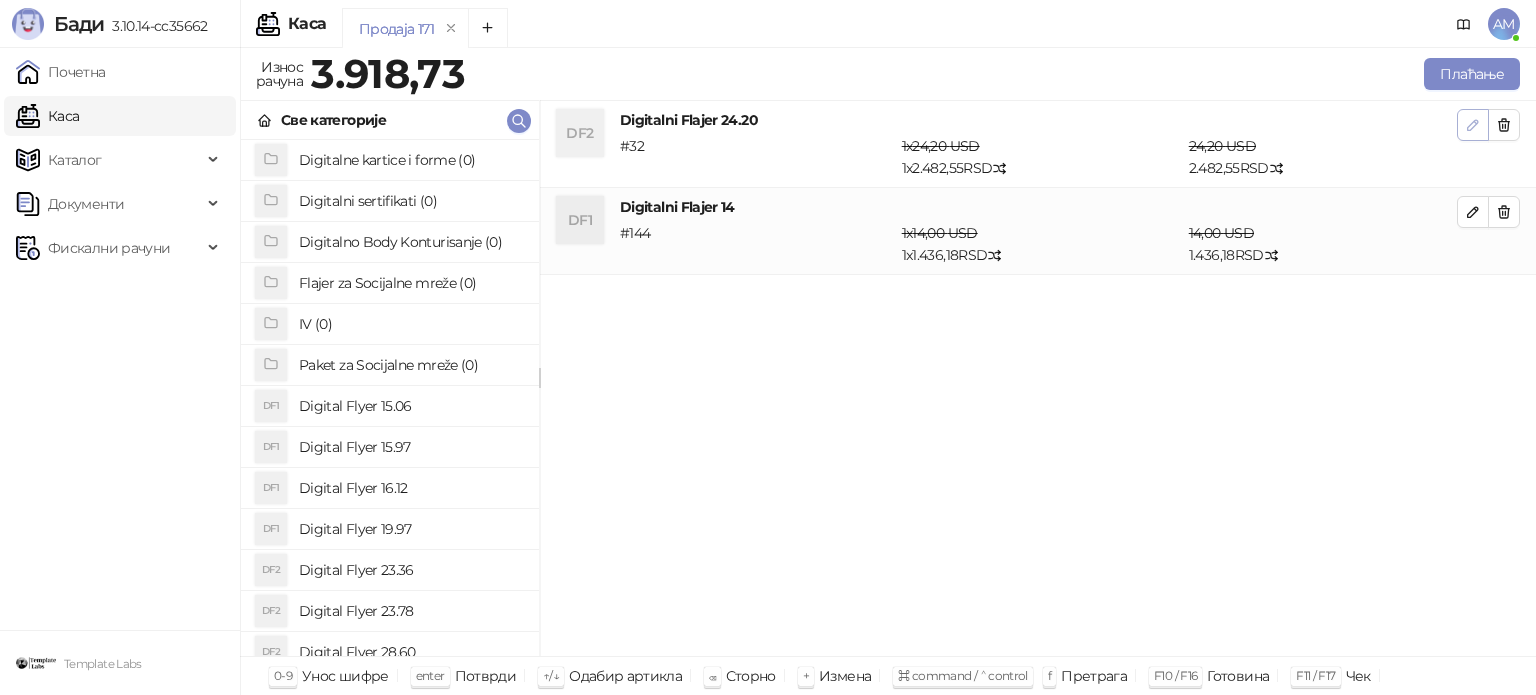 click at bounding box center [1473, 124] 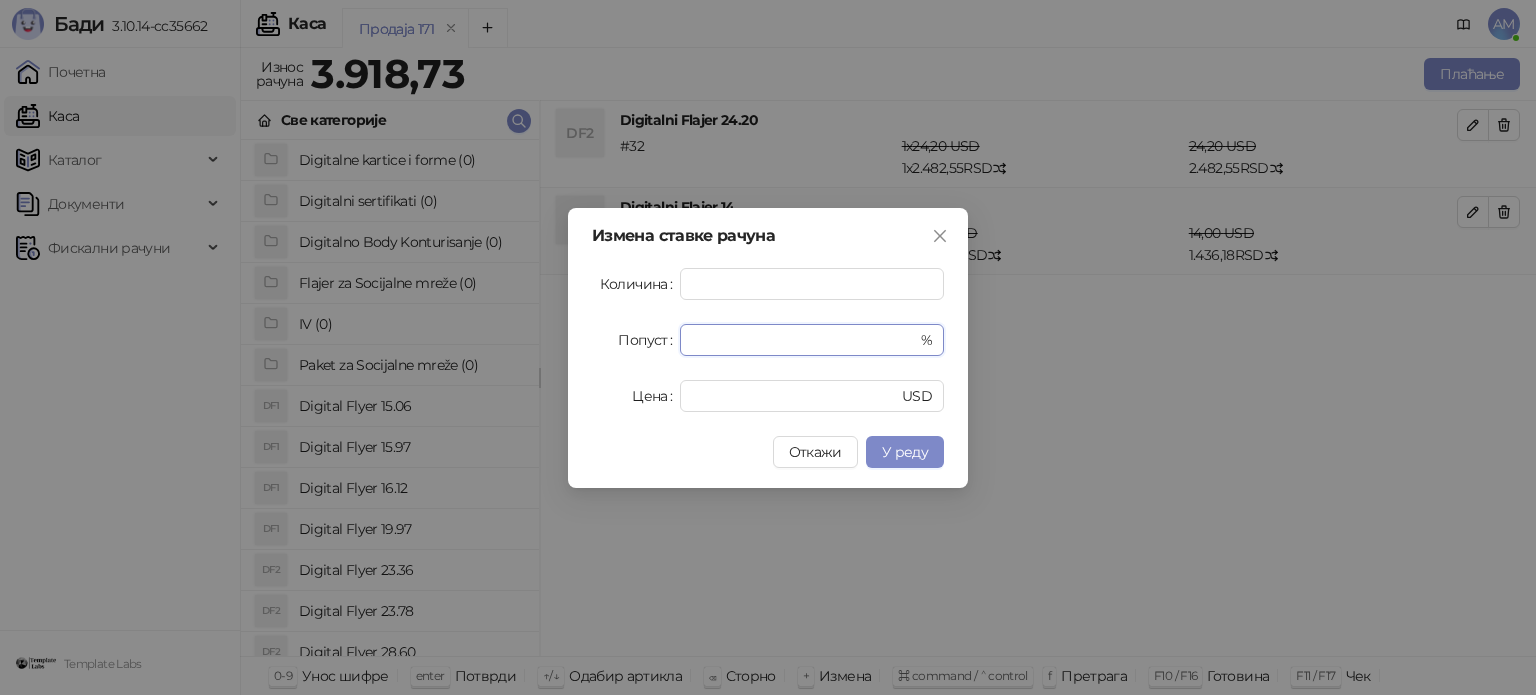 drag, startPoint x: 676, startPoint y: 335, endPoint x: 666, endPoint y: 331, distance: 10.770329 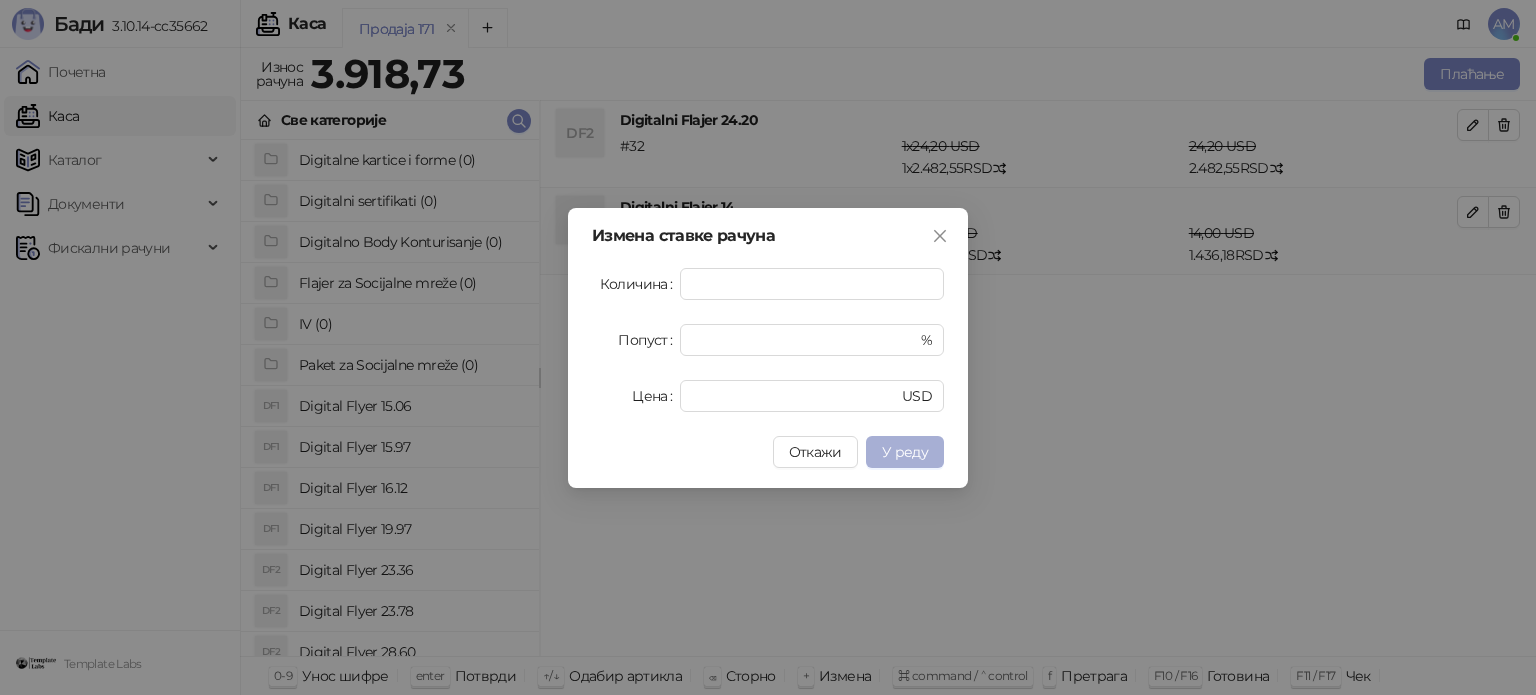 click on "У реду" at bounding box center (905, 452) 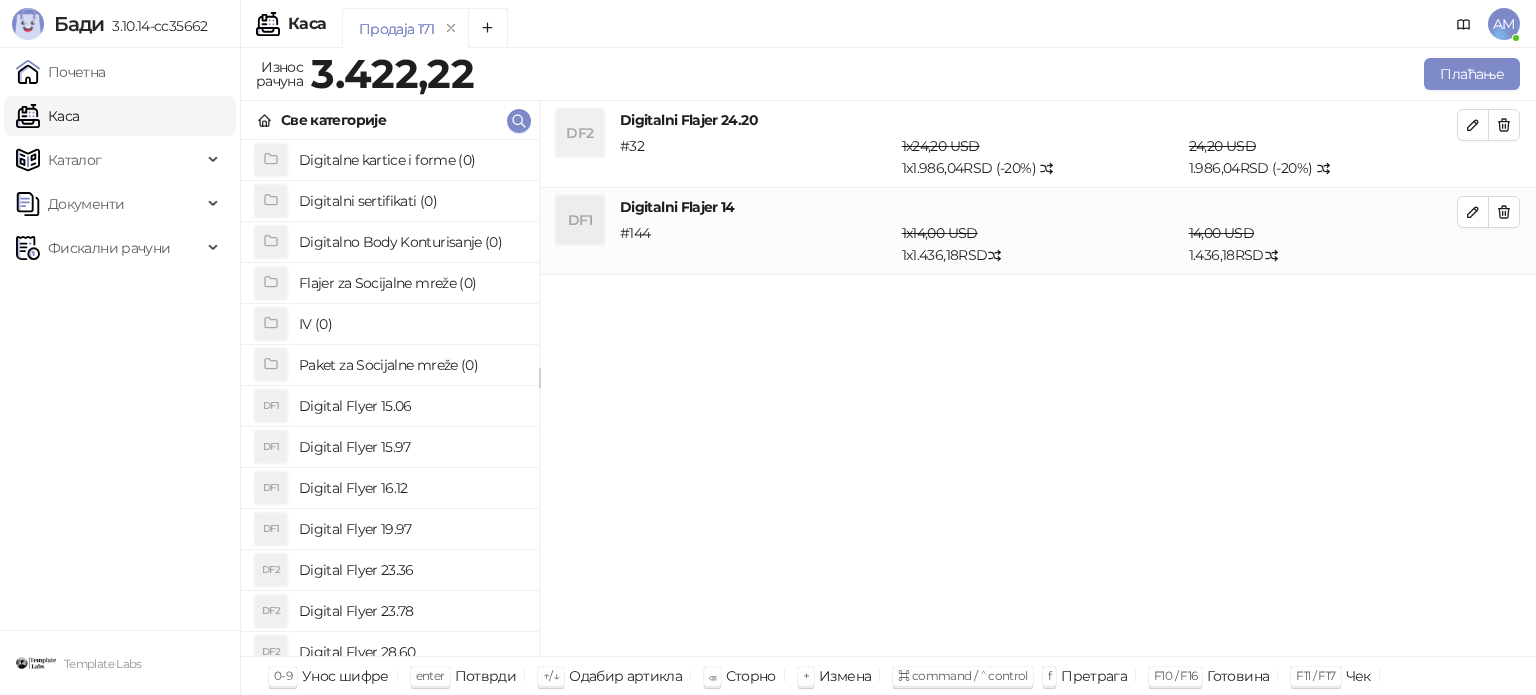 drag, startPoint x: 1478, startPoint y: 211, endPoint x: 1448, endPoint y: 211, distance: 30 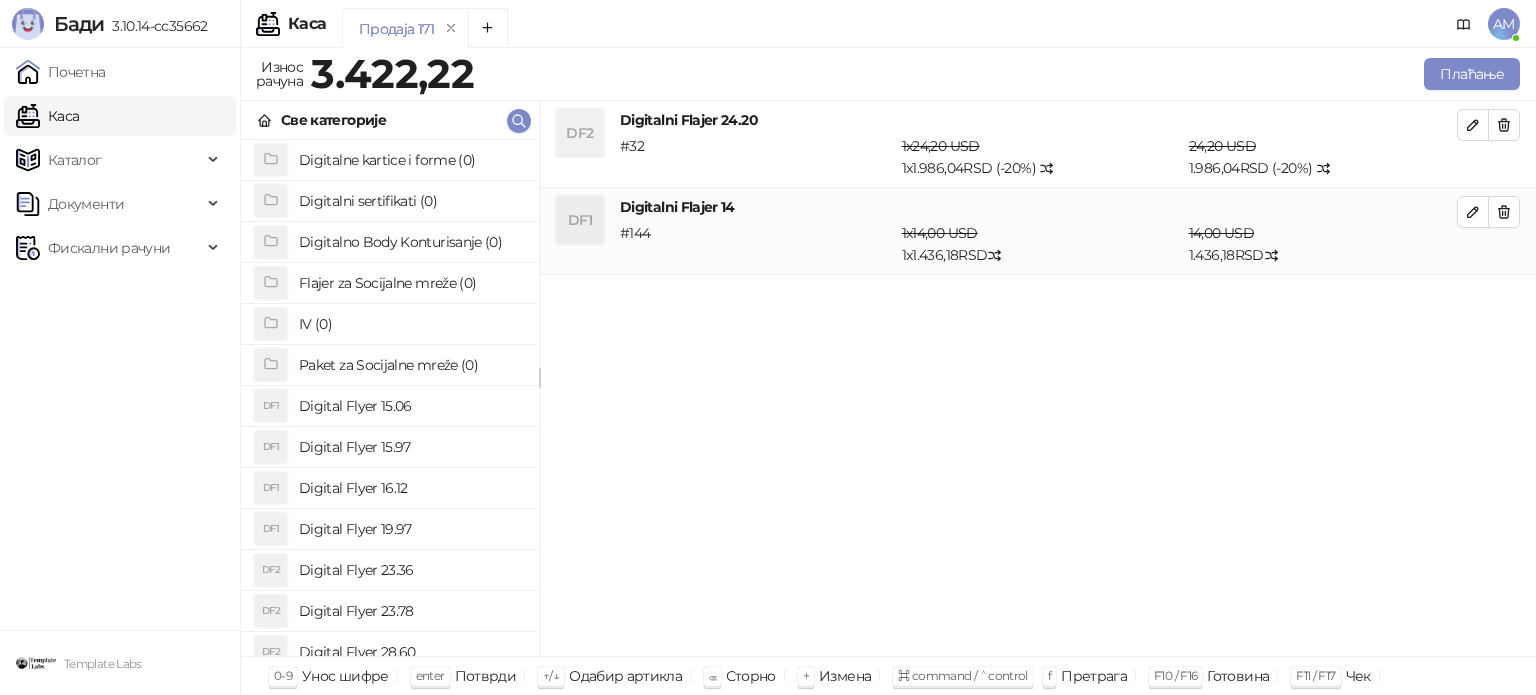 type on "*" 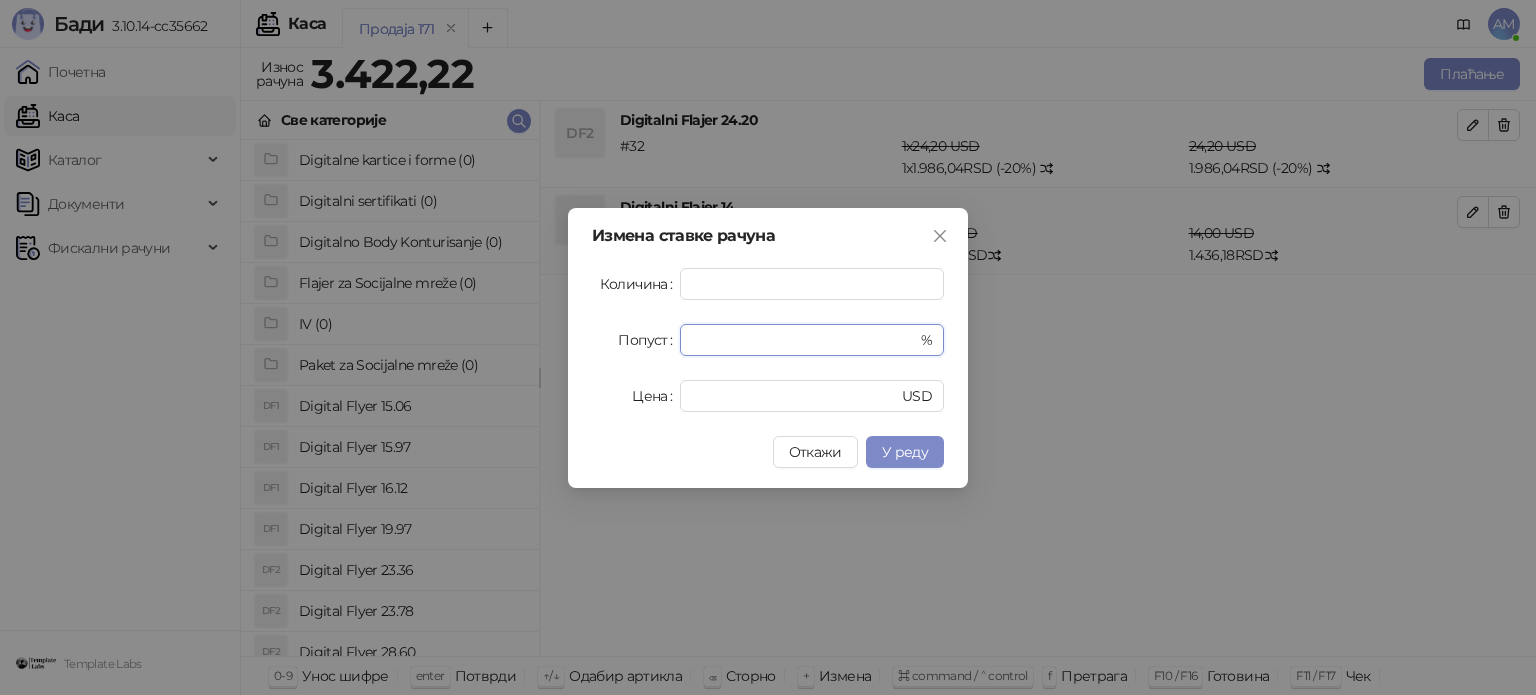 drag, startPoint x: 735, startPoint y: 335, endPoint x: 655, endPoint y: 343, distance: 80.399 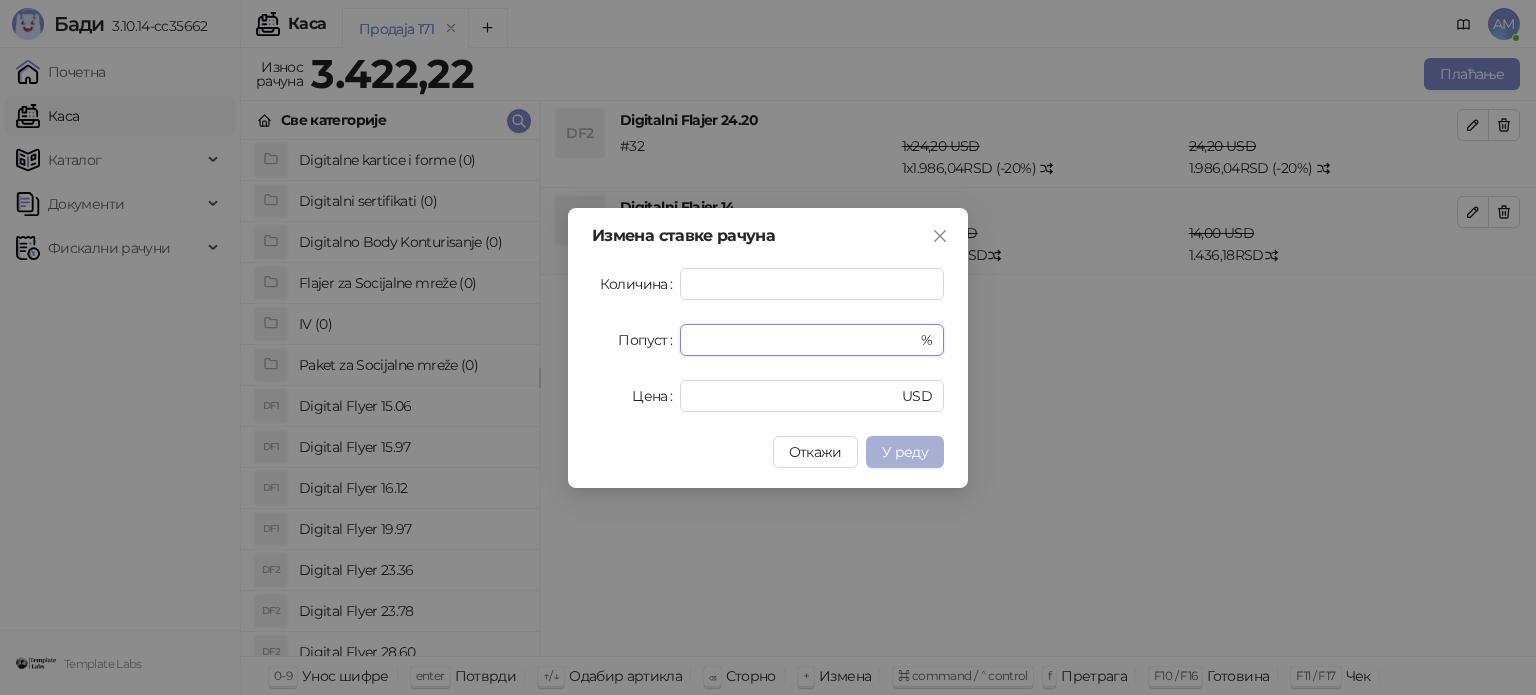 type on "**" 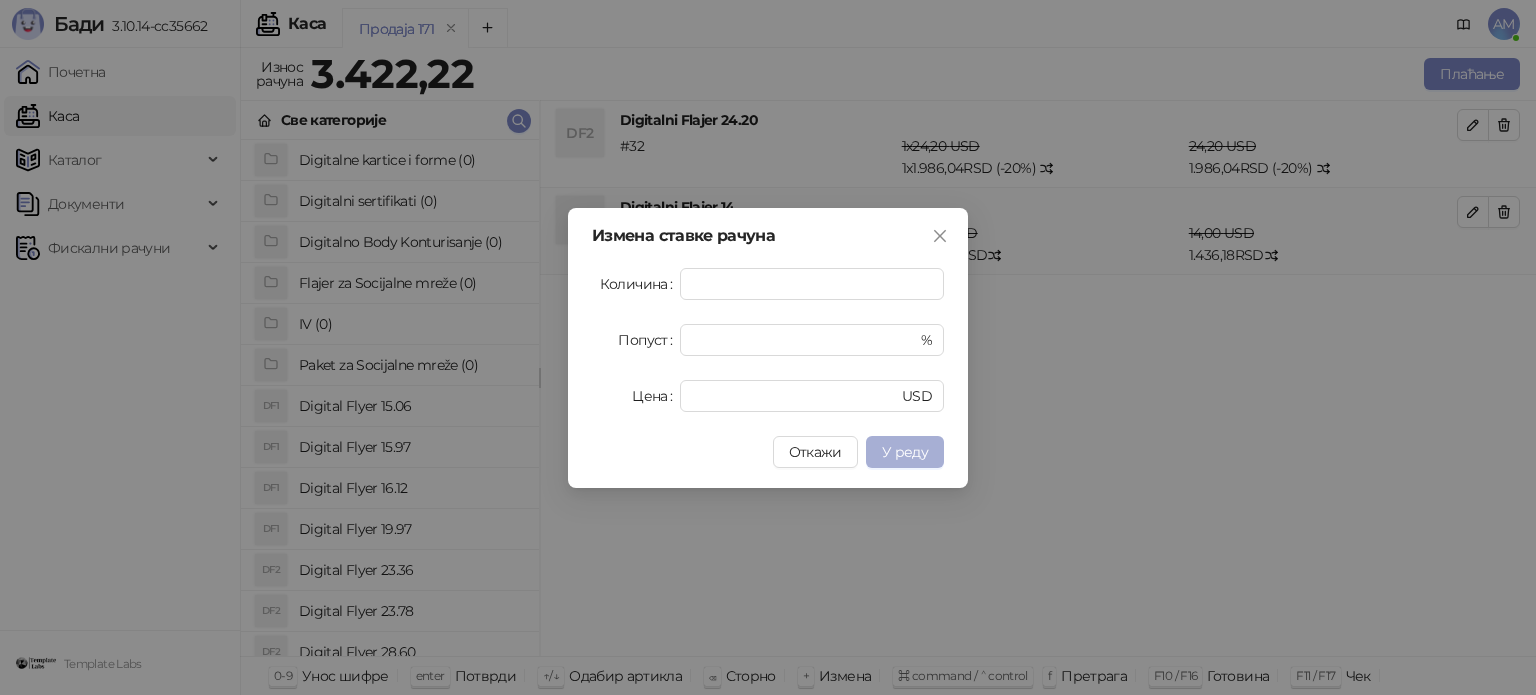 click on "У реду" at bounding box center (905, 452) 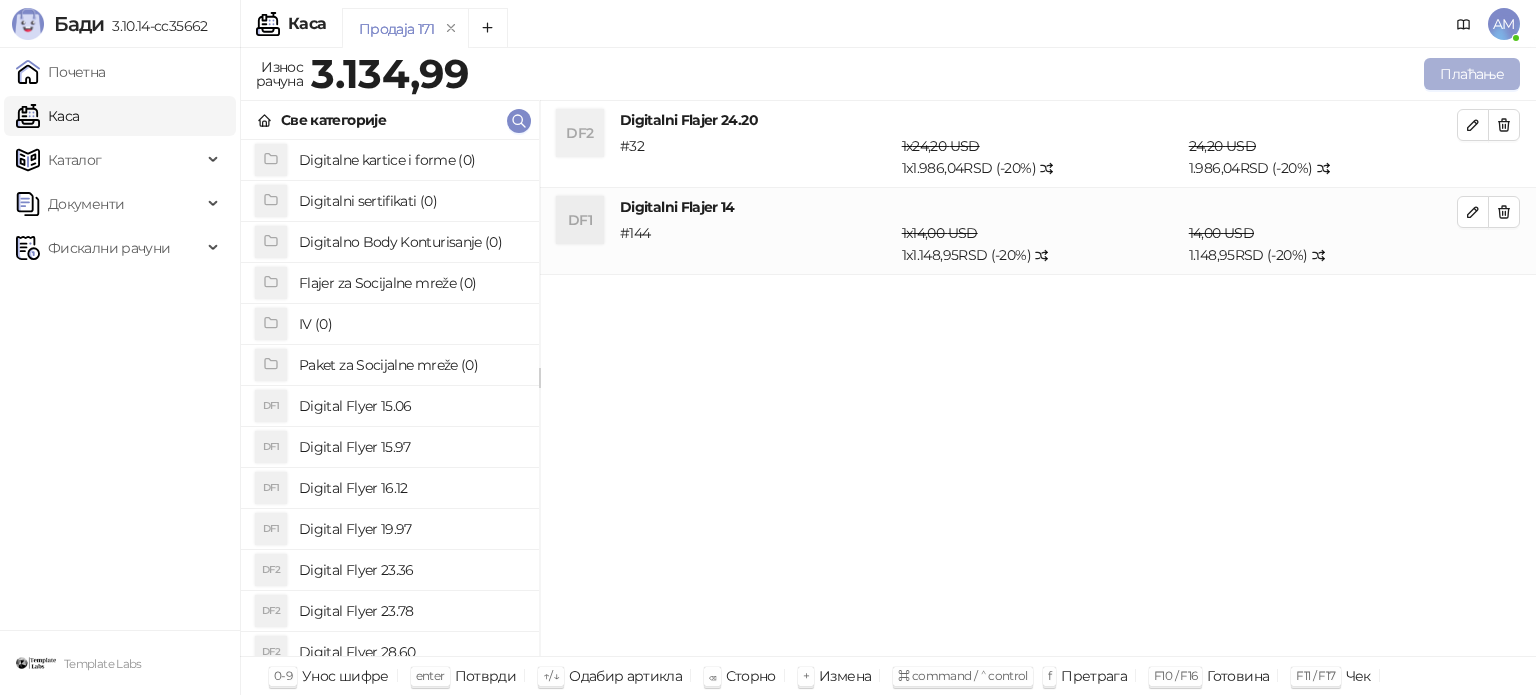 click on "Плаћање" at bounding box center [1472, 74] 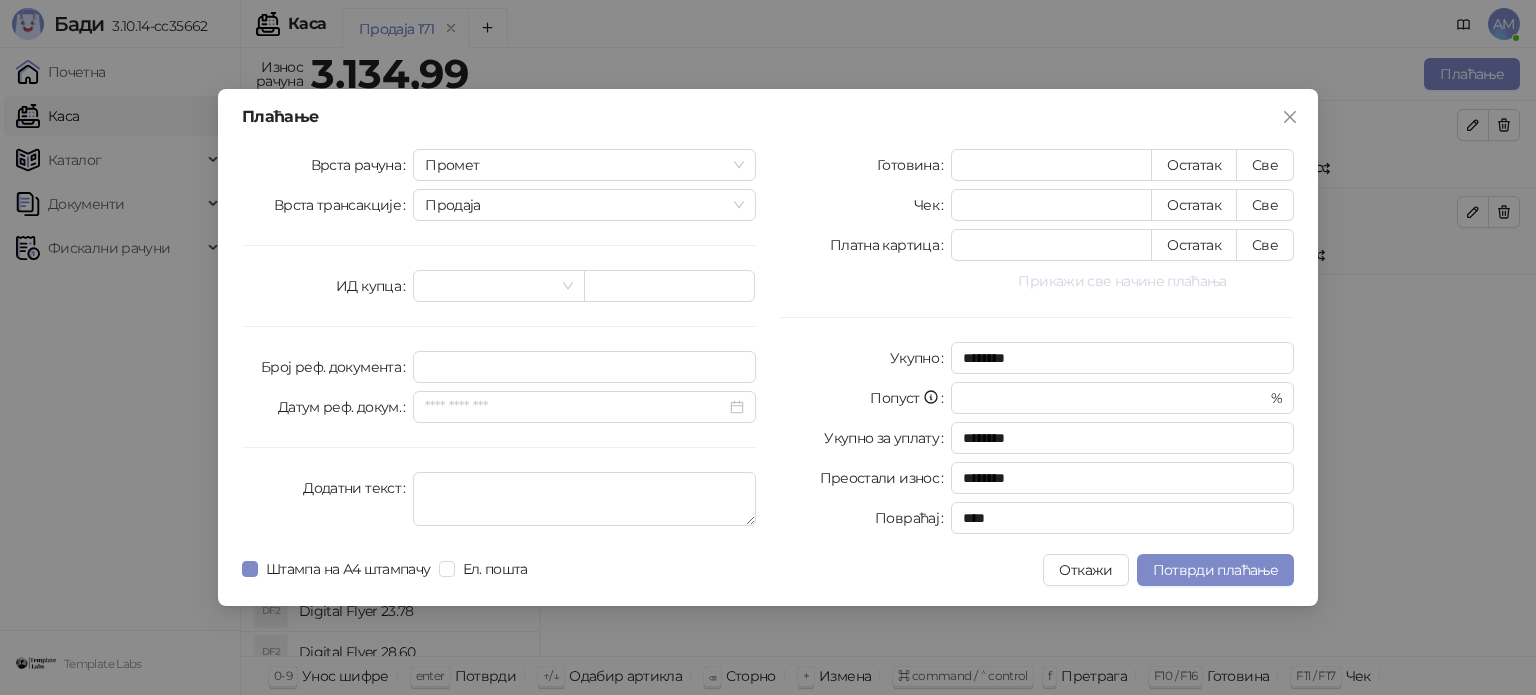 click on "Прикажи све начине плаћања" at bounding box center [1122, 281] 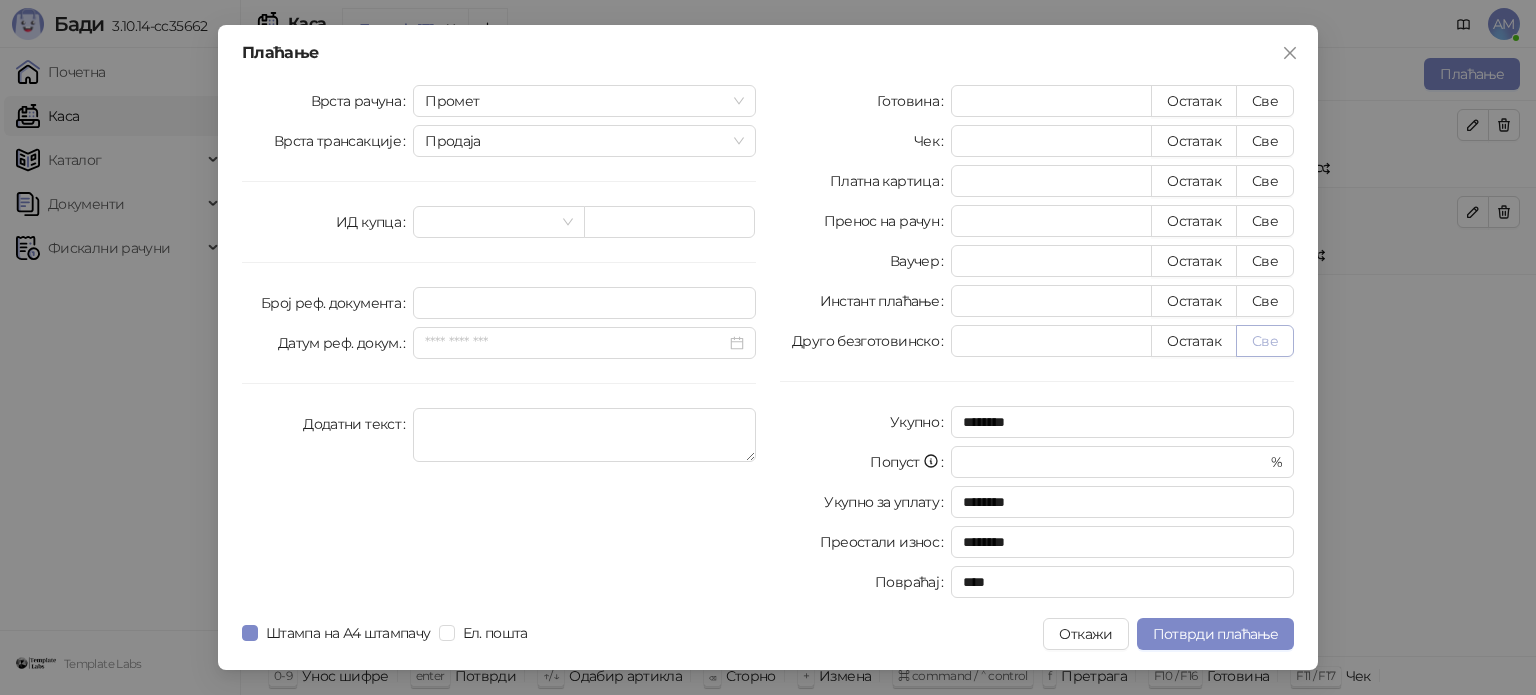 click on "Све" at bounding box center (1265, 341) 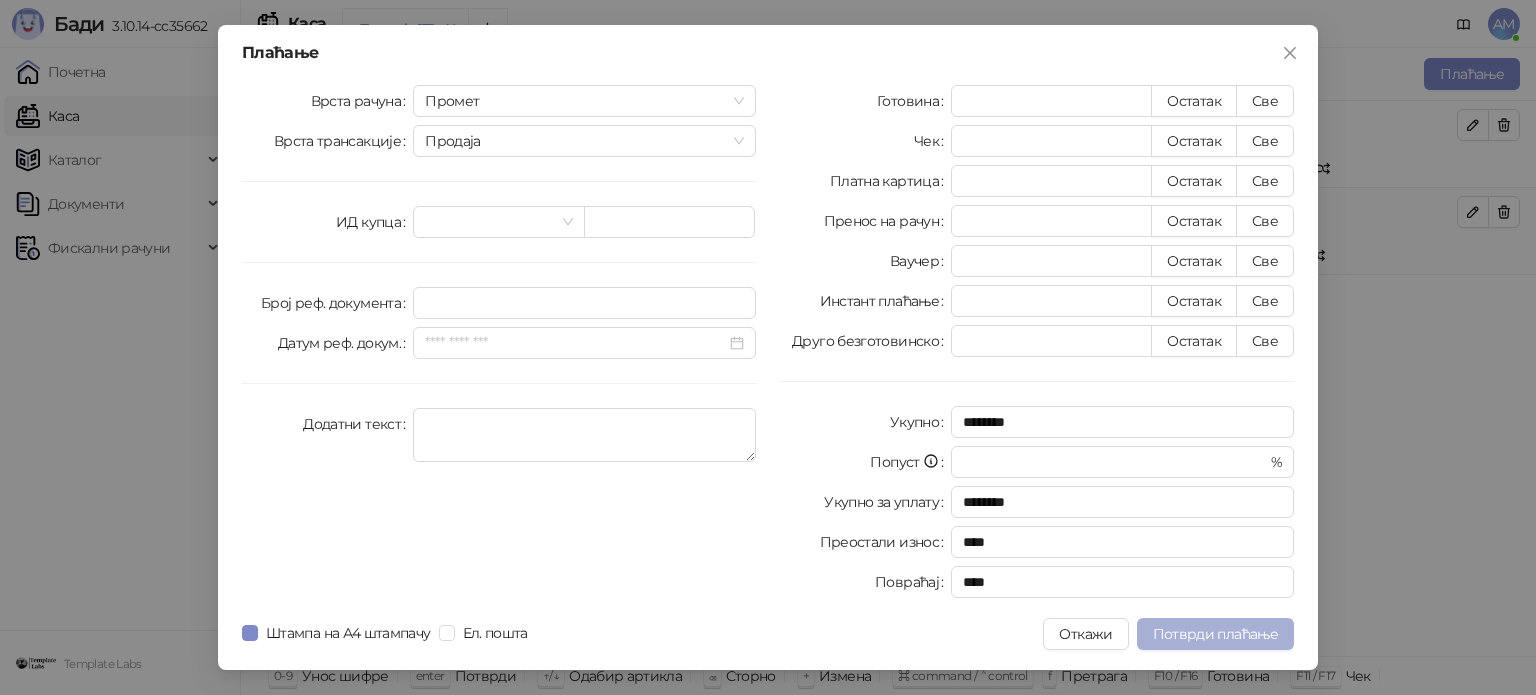 click on "Потврди плаћање" at bounding box center [1215, 634] 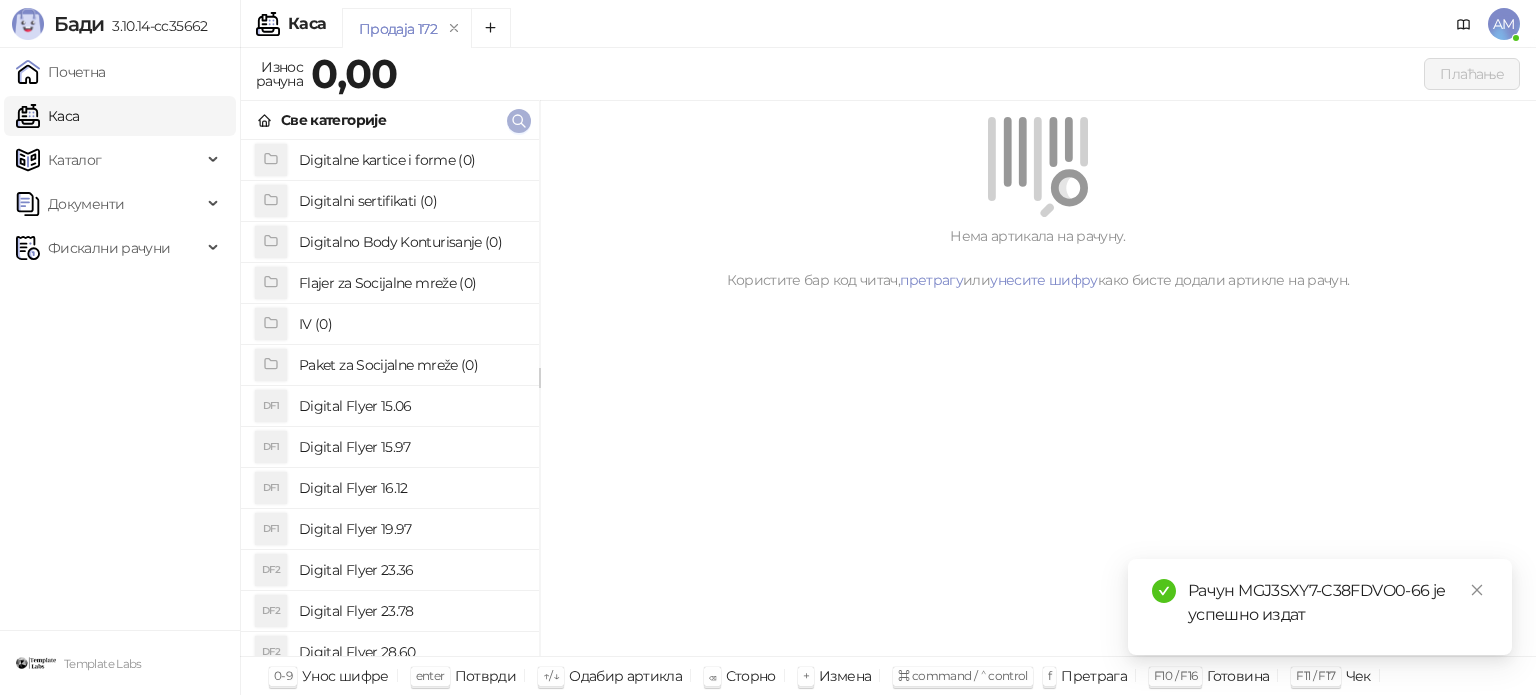 click 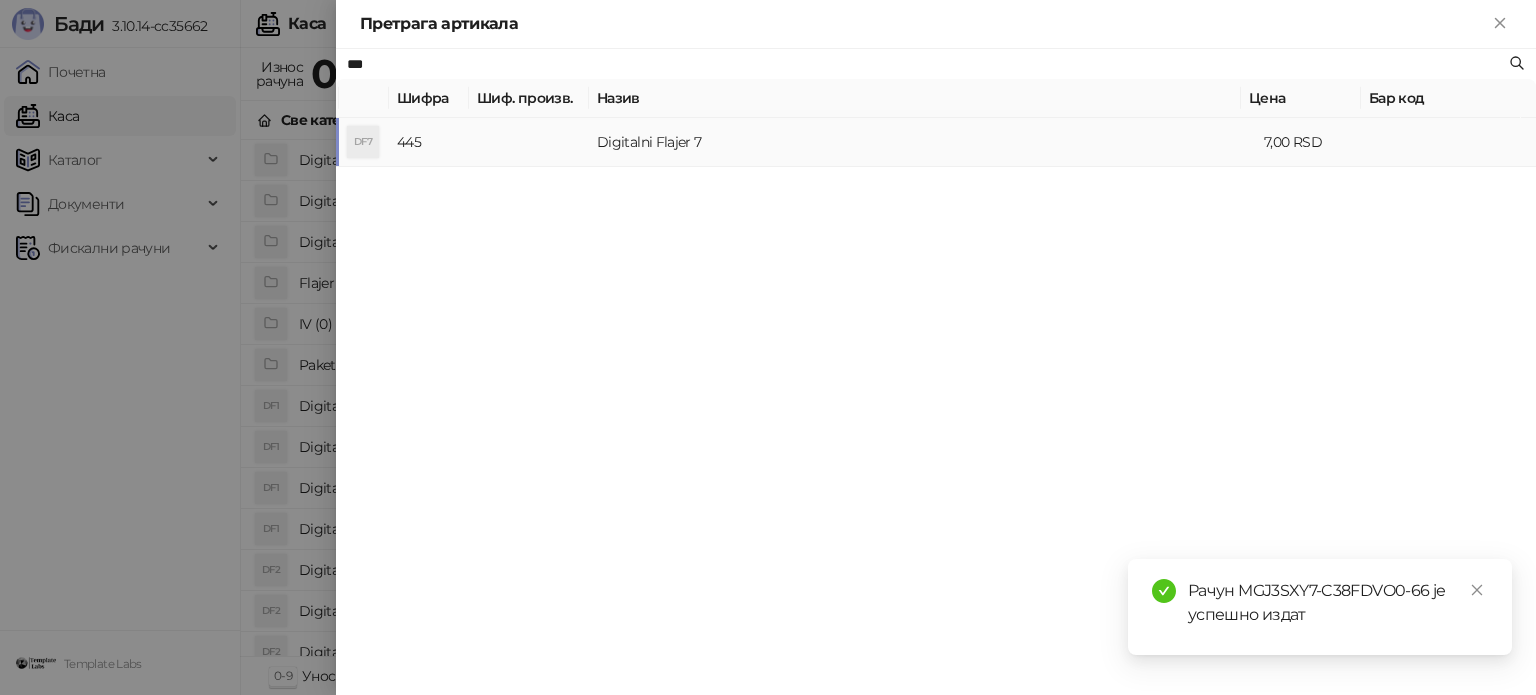 type on "***" 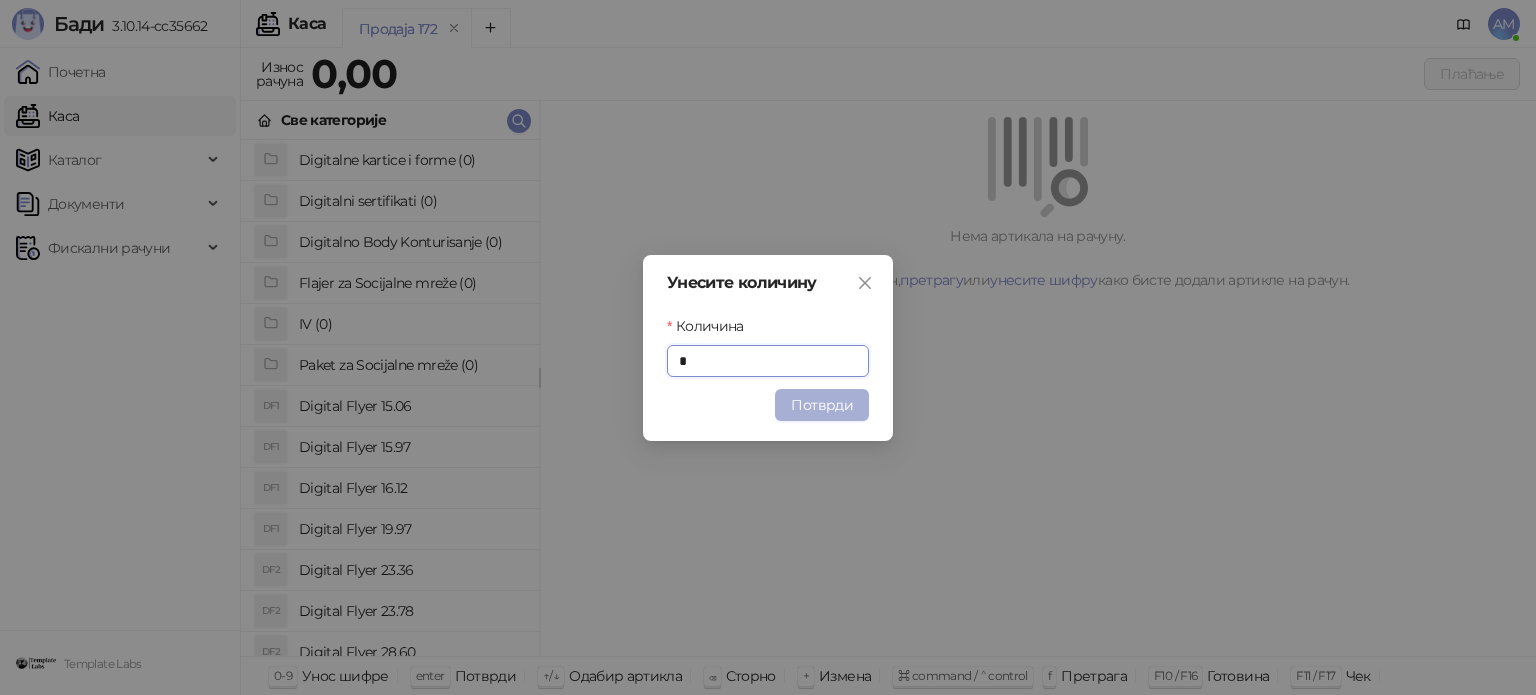 click on "Потврди" at bounding box center (822, 405) 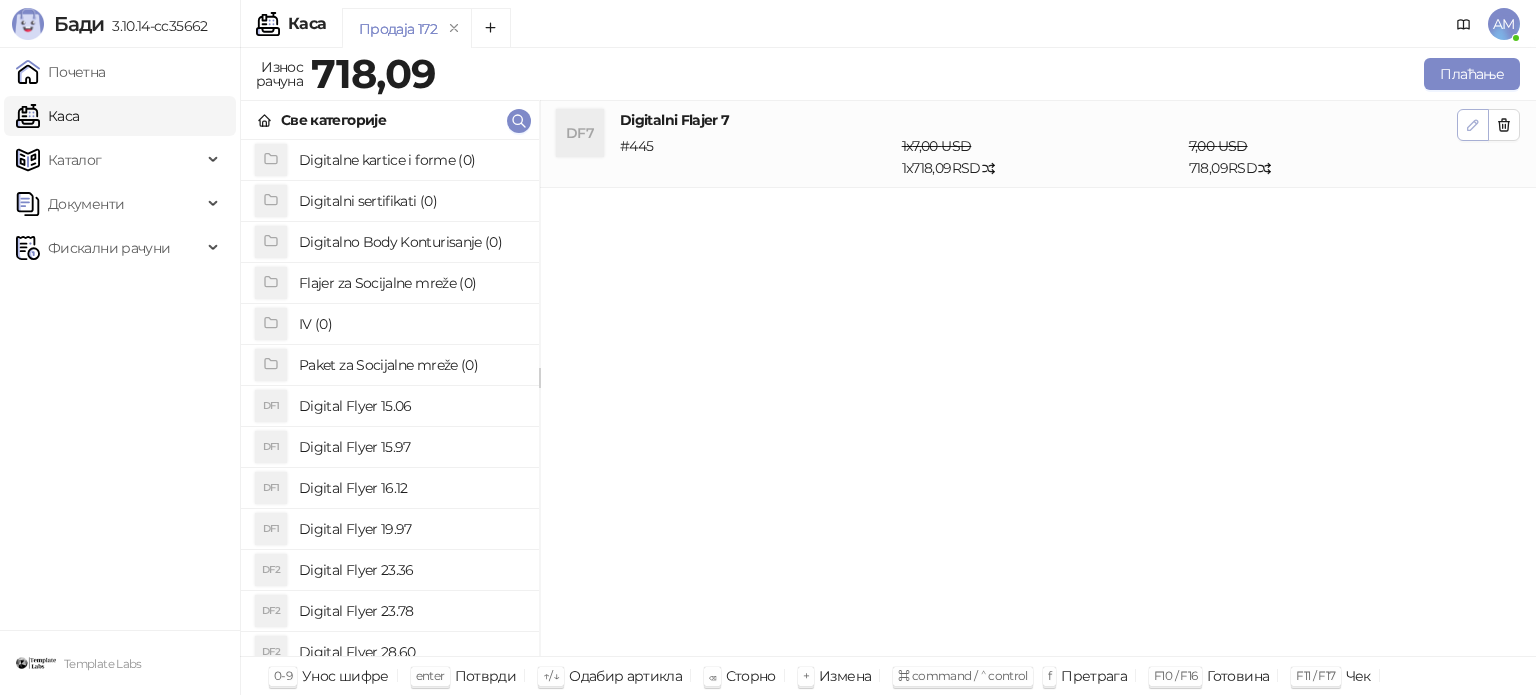 click 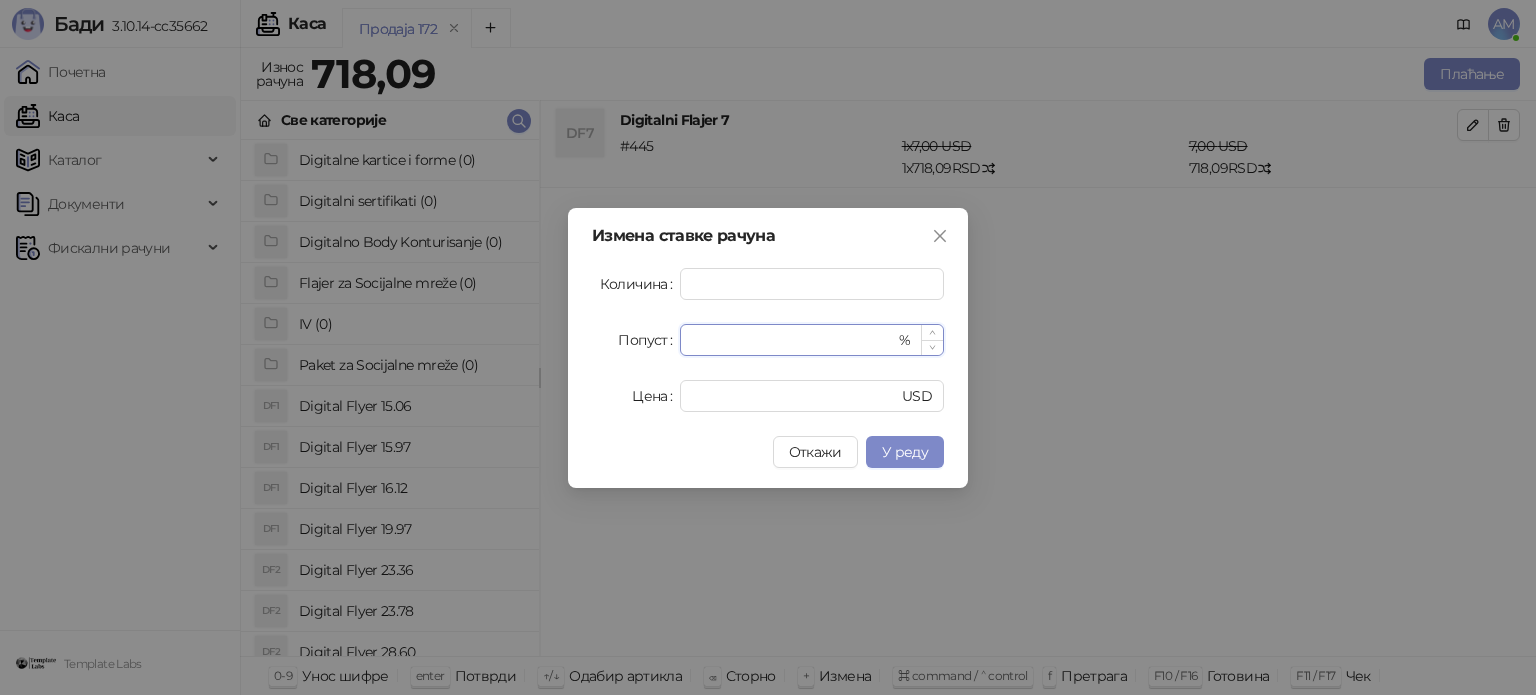 drag, startPoint x: 724, startPoint y: 344, endPoint x: 682, endPoint y: 341, distance: 42.107006 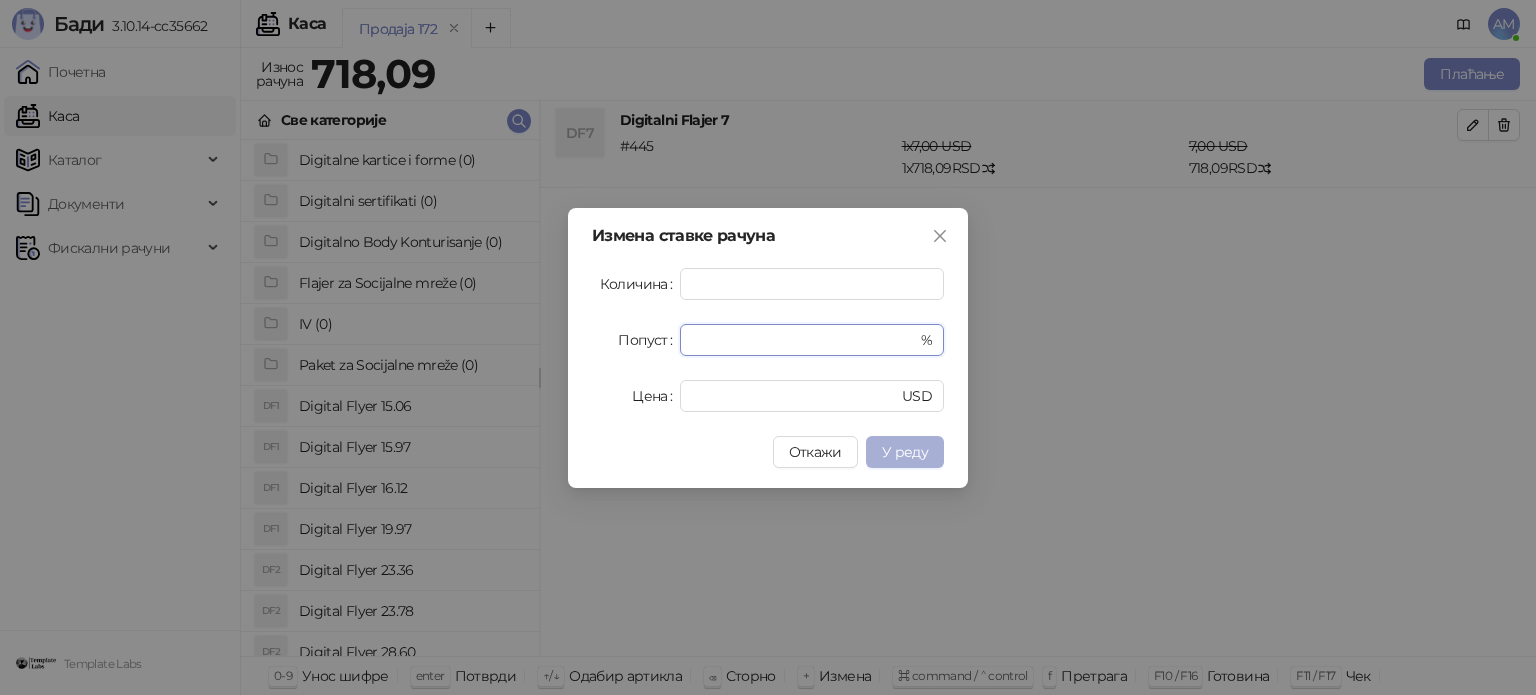 type on "**" 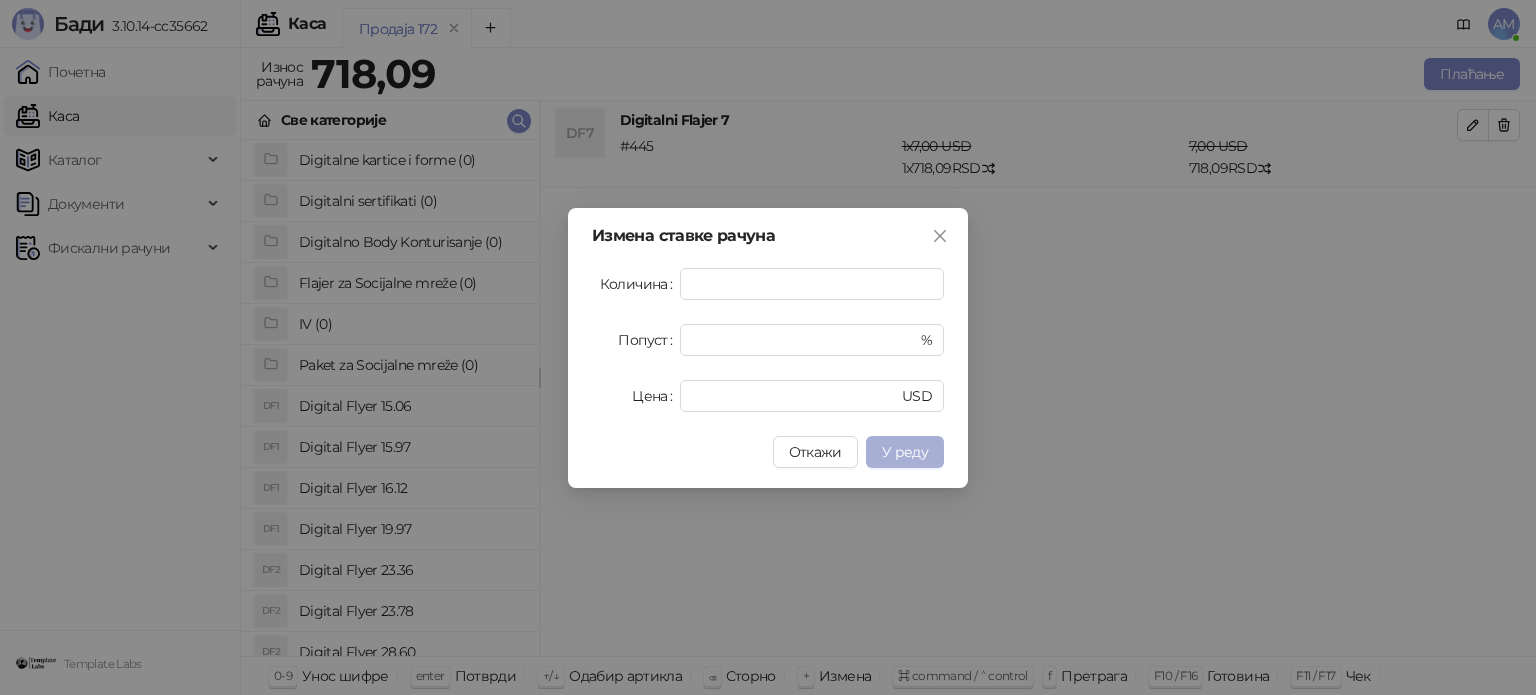 click on "У реду" at bounding box center (905, 452) 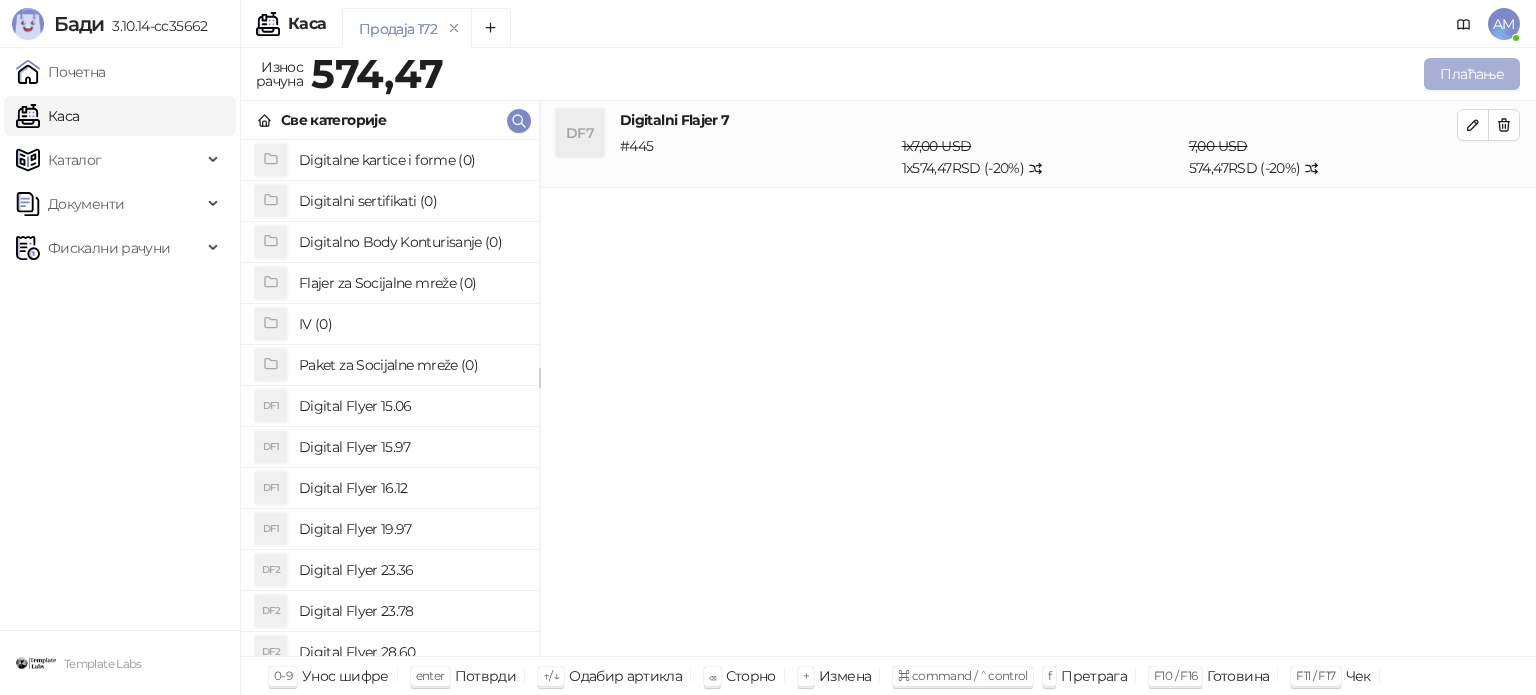 click on "Плаћање" at bounding box center [1472, 74] 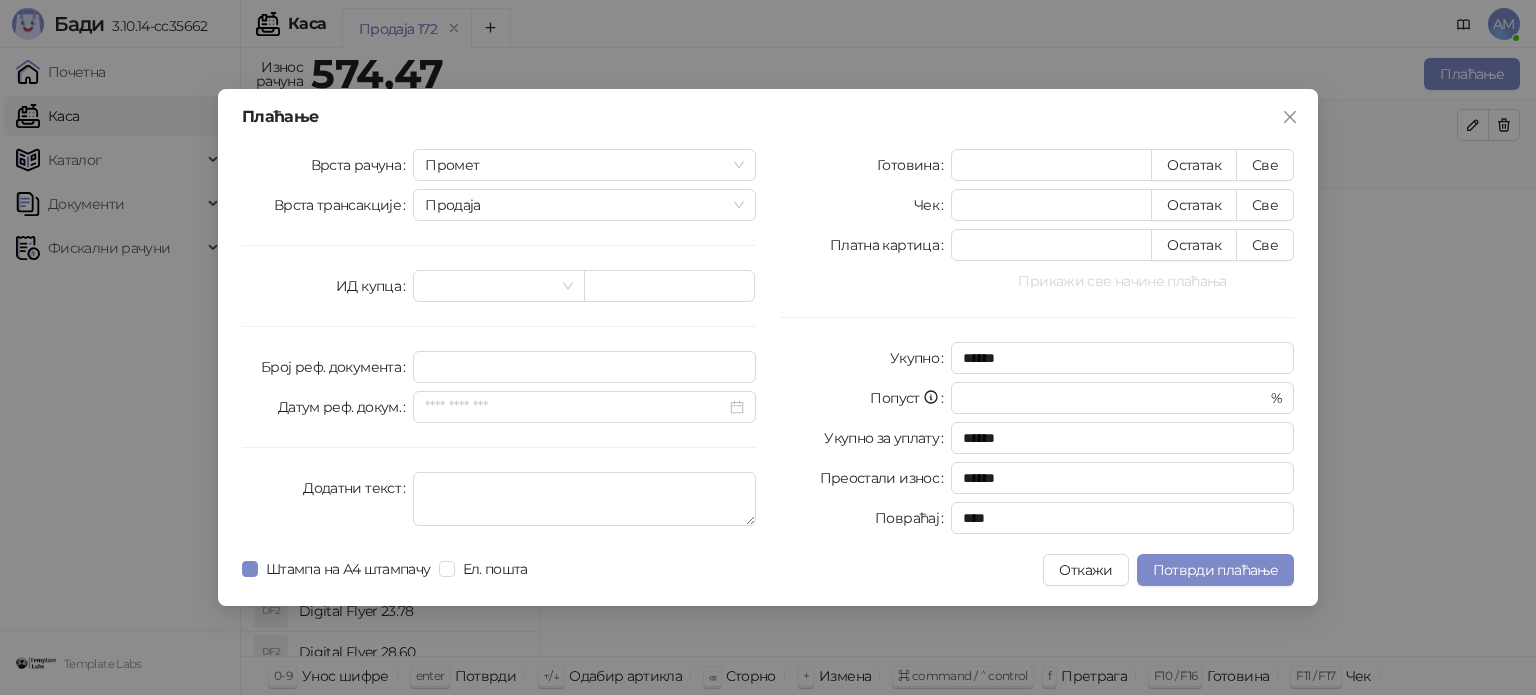 click on "Прикажи све начине плаћања" at bounding box center [1122, 281] 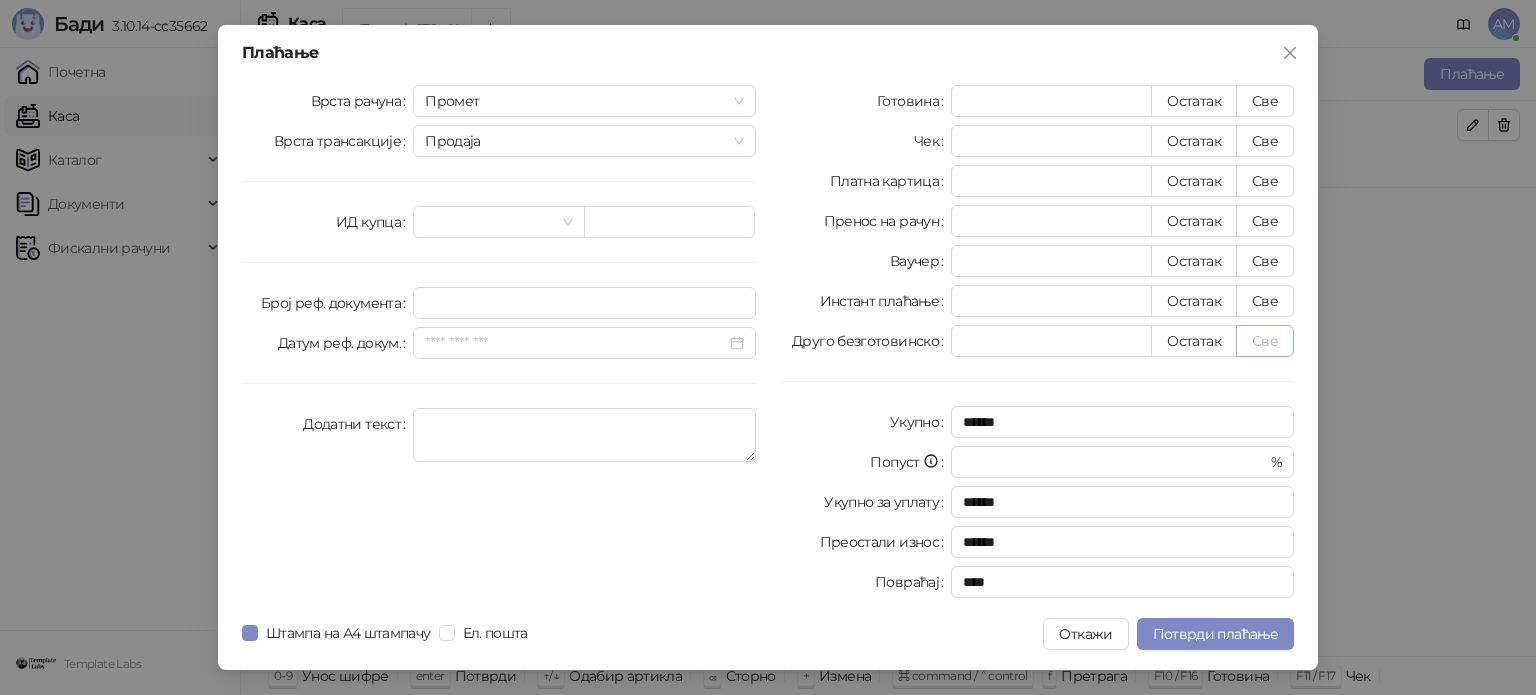 click on "Све" at bounding box center (1265, 341) 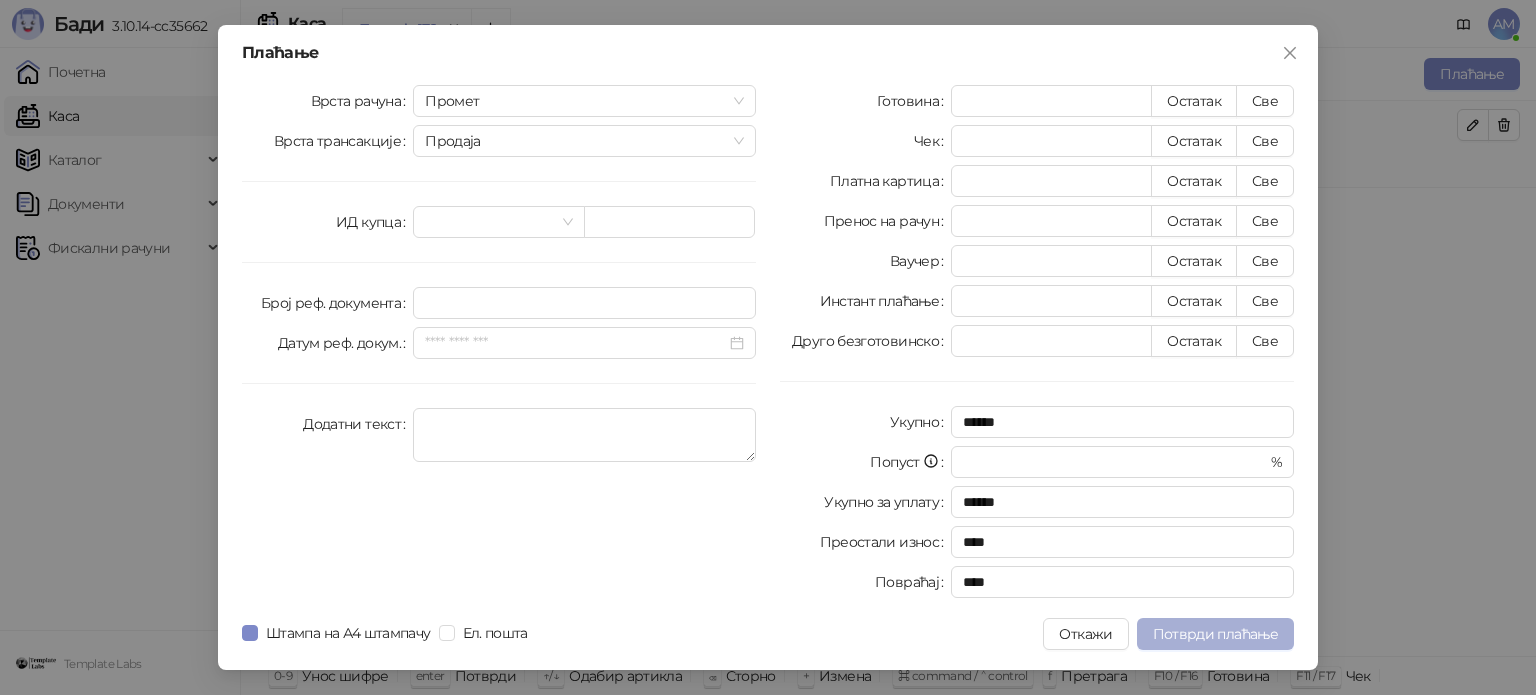 click on "Потврди плаћање" at bounding box center (1215, 634) 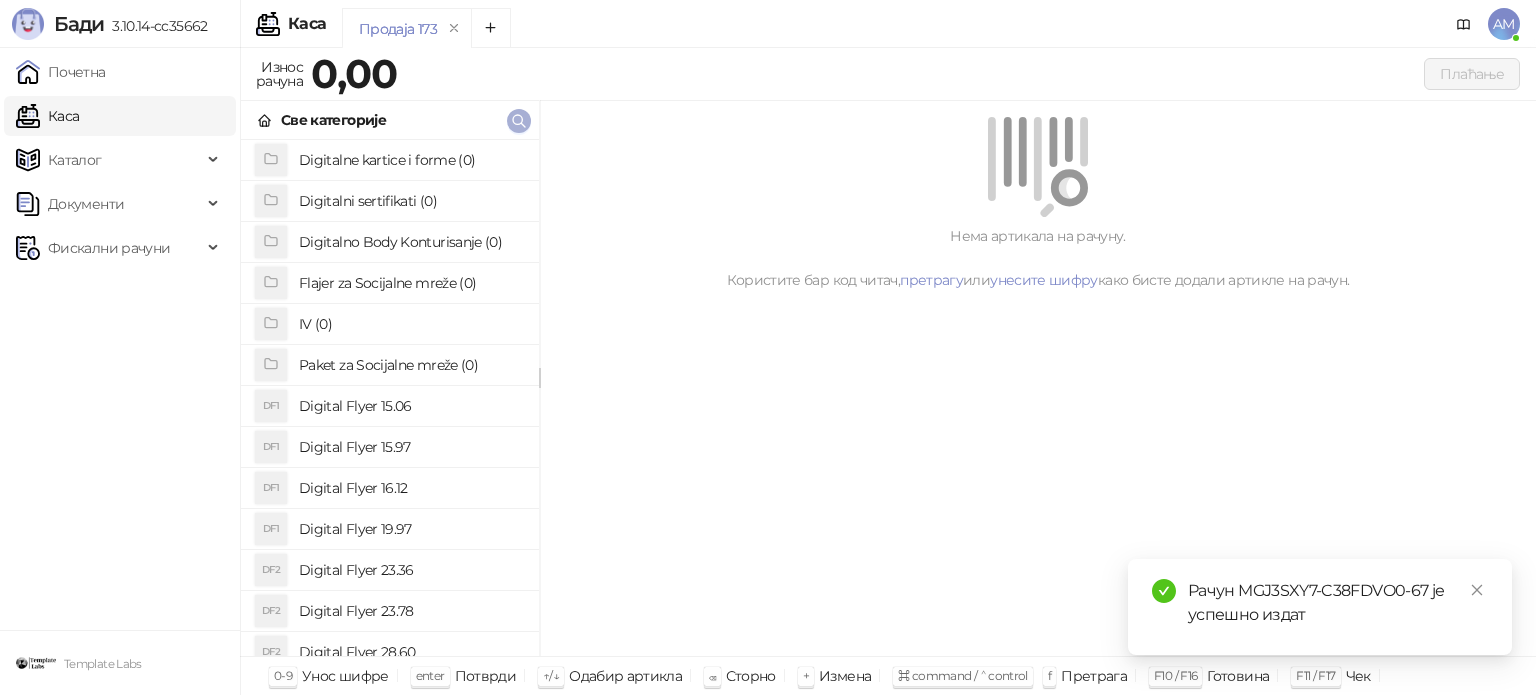 click 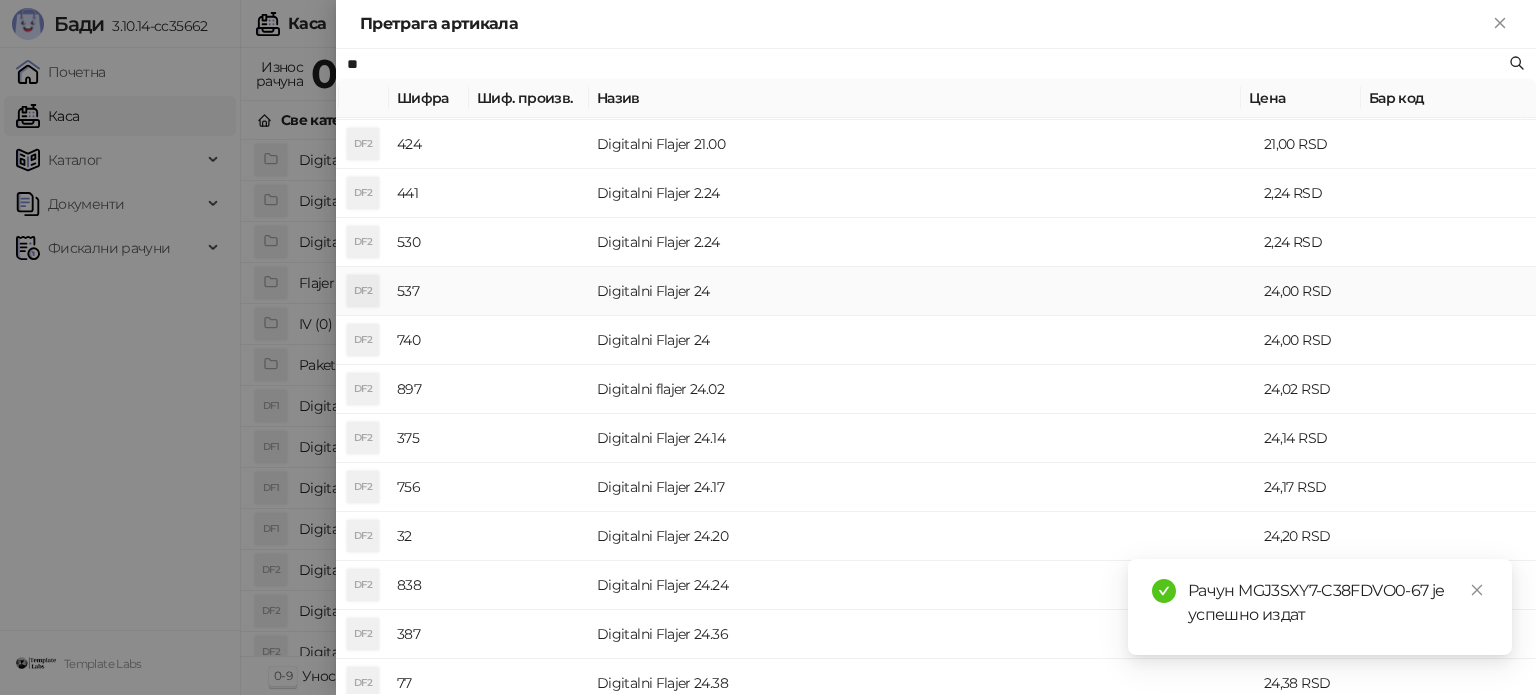 scroll, scrollTop: 500, scrollLeft: 0, axis: vertical 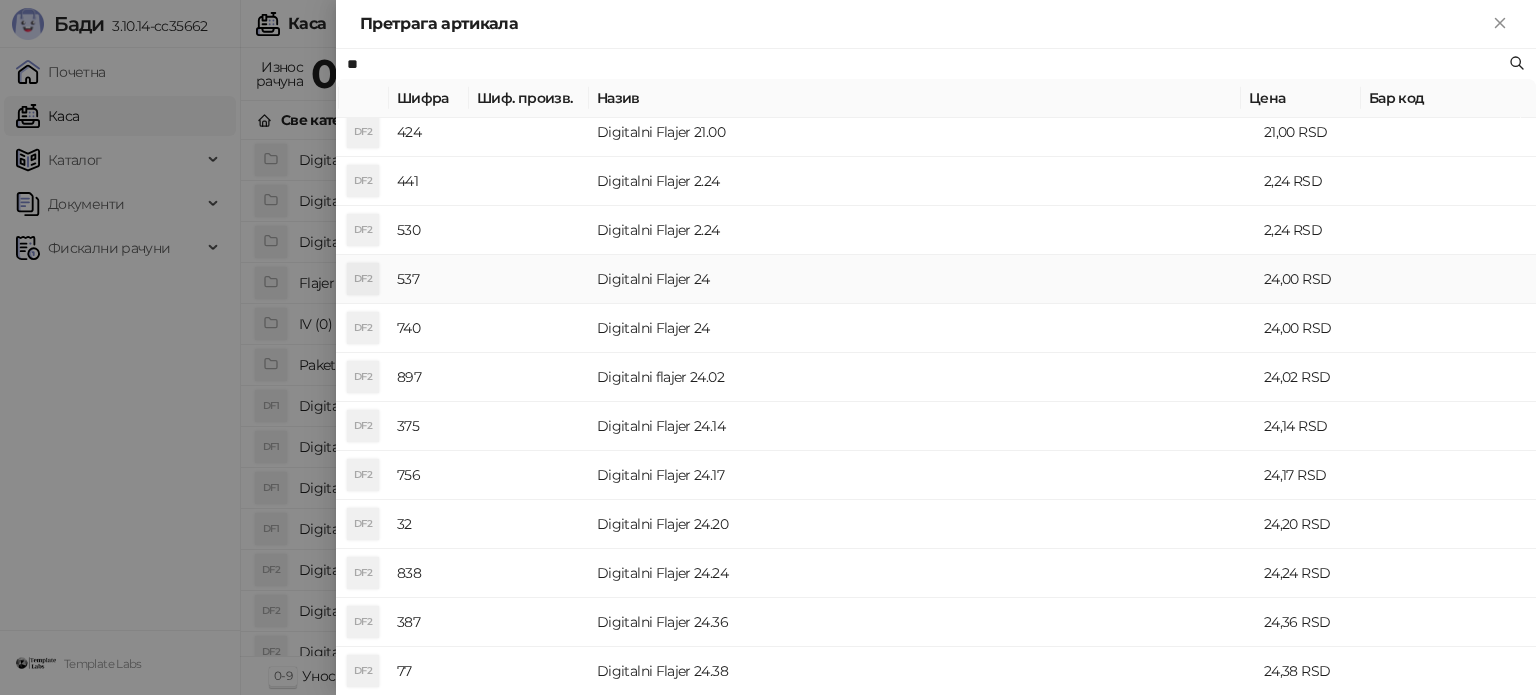 type on "**" 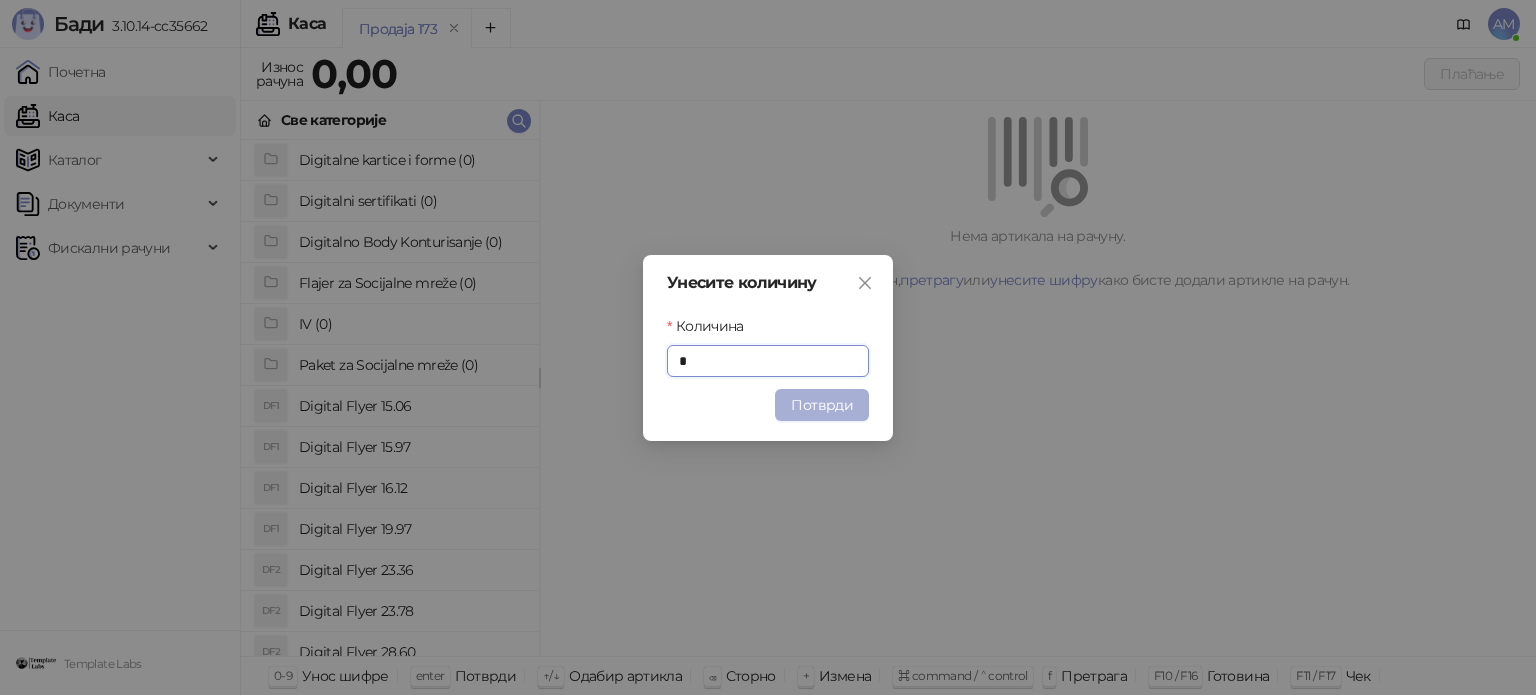 click on "Потврди" at bounding box center (822, 405) 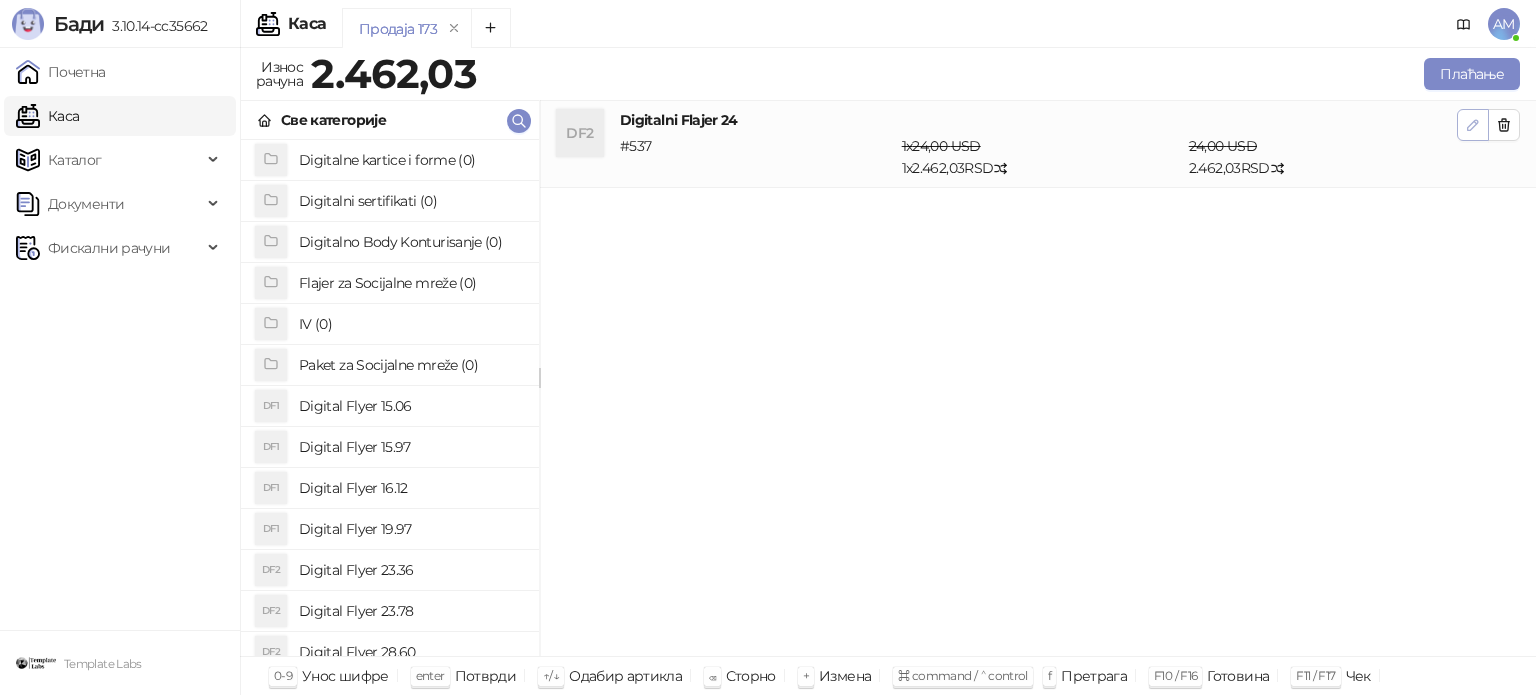 click 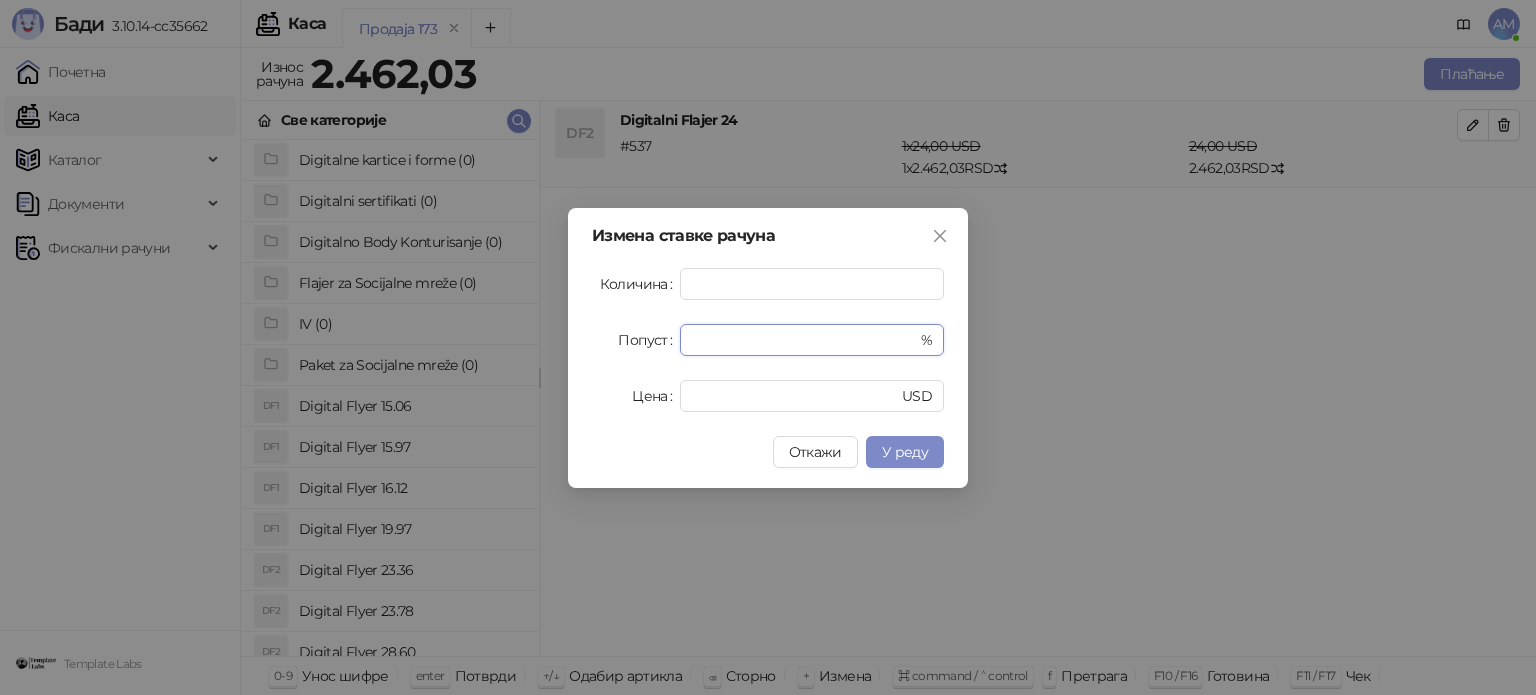 drag, startPoint x: 732, startPoint y: 340, endPoint x: 644, endPoint y: 343, distance: 88.051125 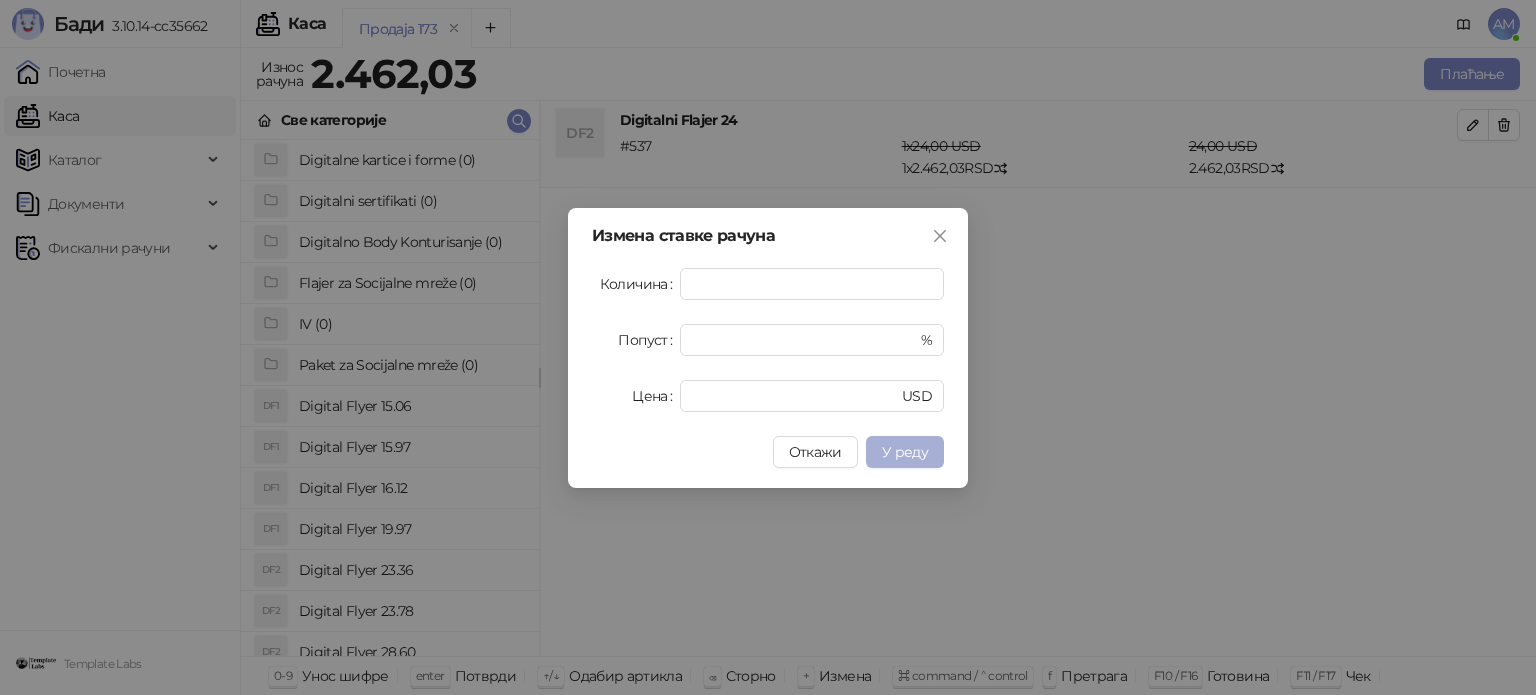 click on "У реду" at bounding box center [905, 452] 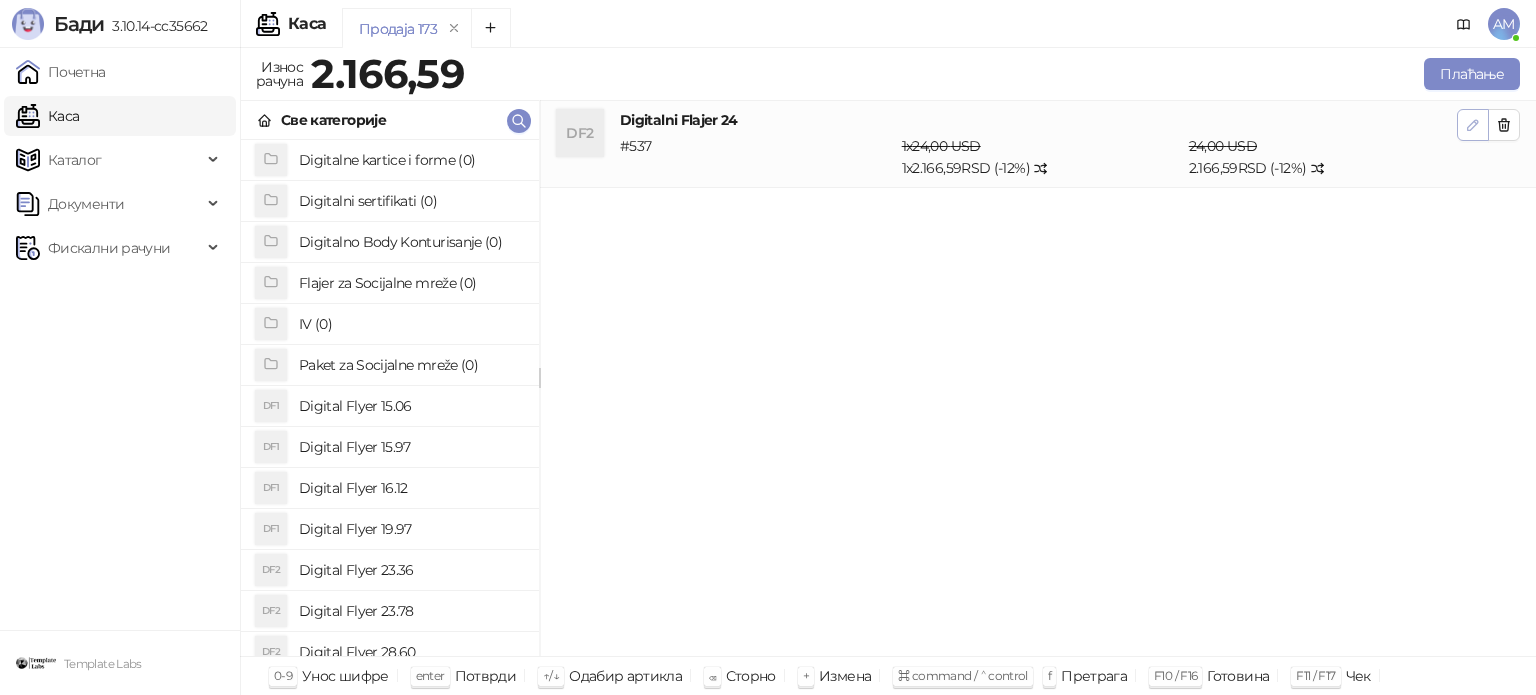 click at bounding box center (1473, 125) 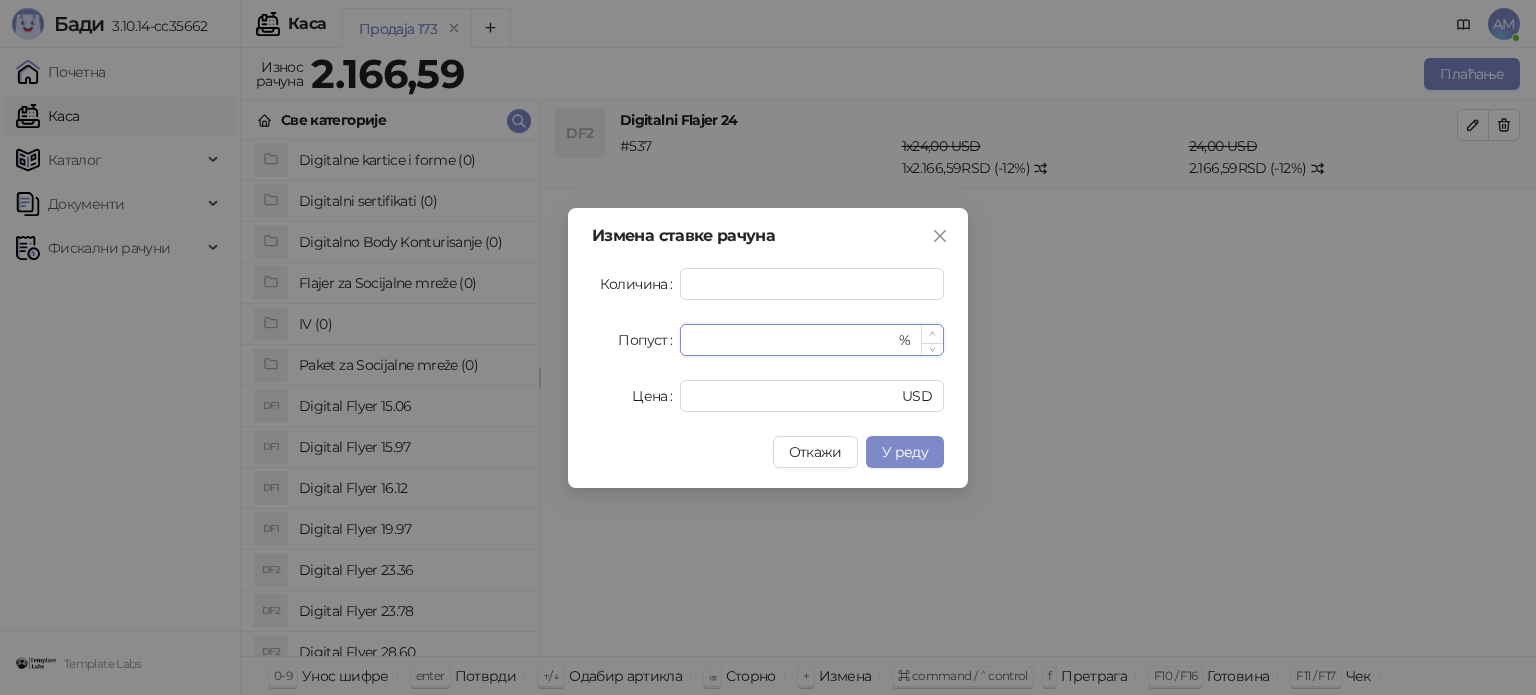 click 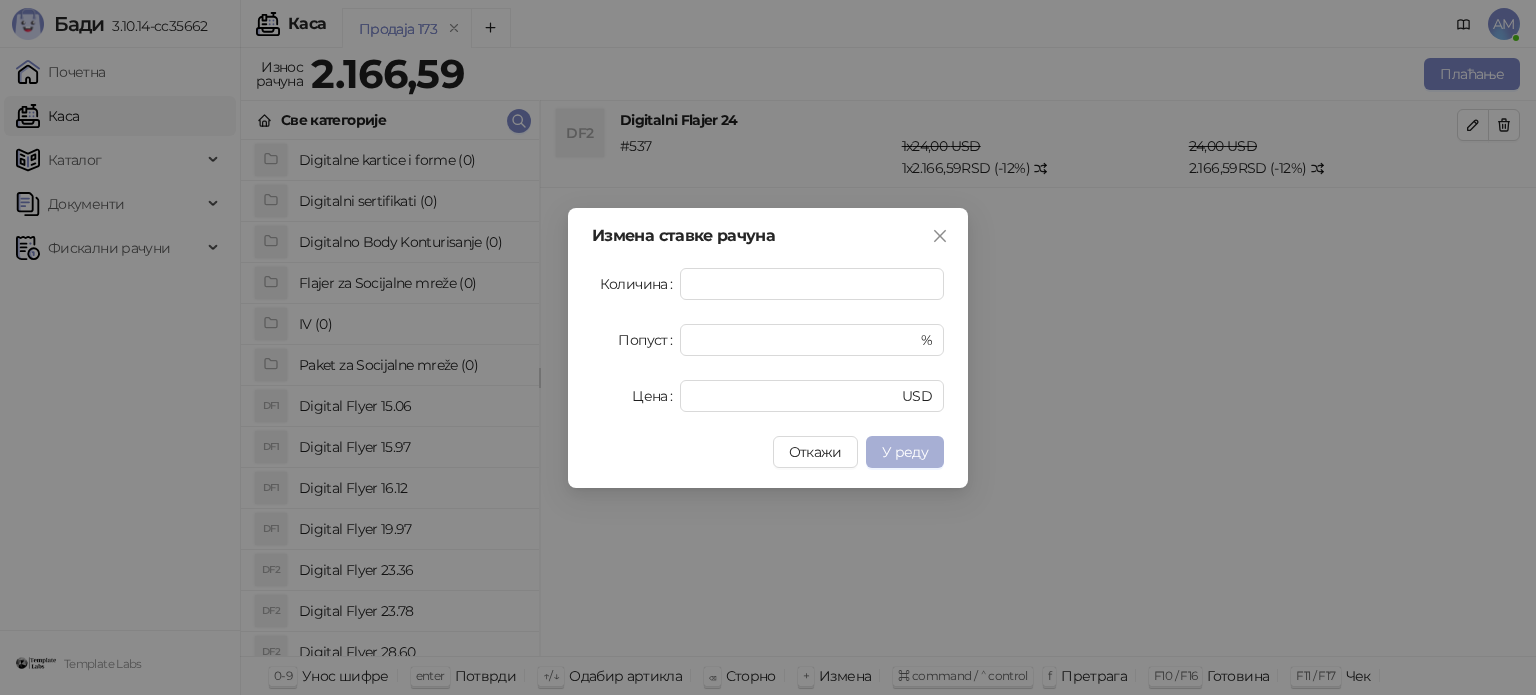 click on "У реду" at bounding box center (905, 452) 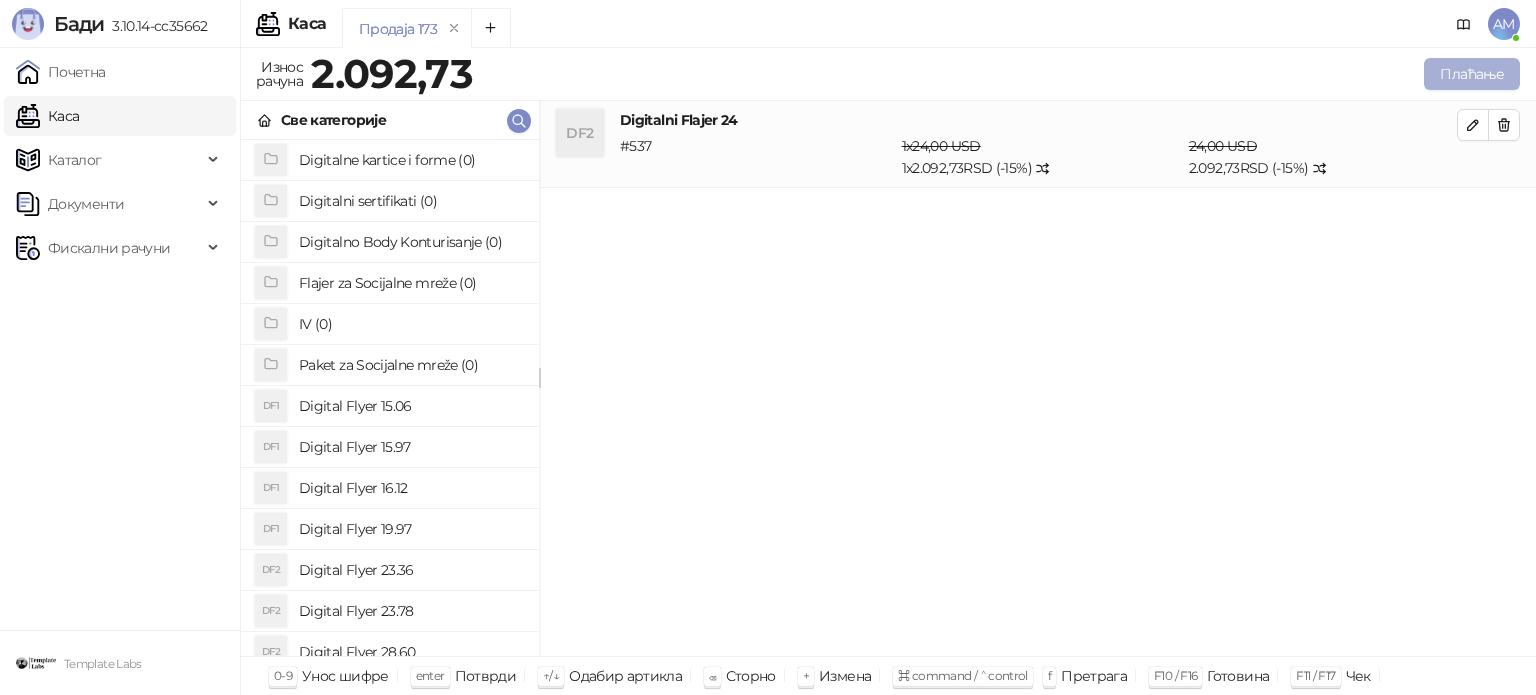 click on "Плаћање" at bounding box center [1472, 74] 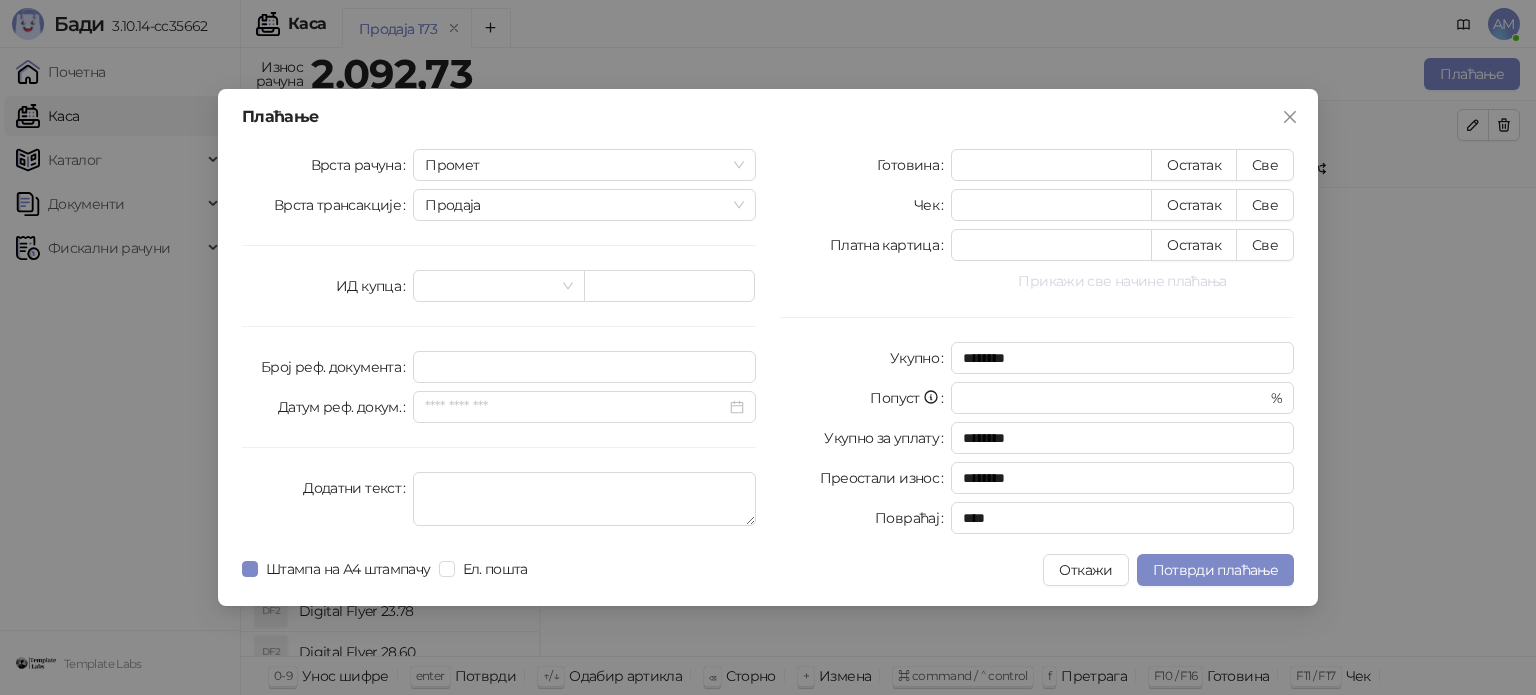 click on "Прикажи све начине плаћања" at bounding box center [1122, 281] 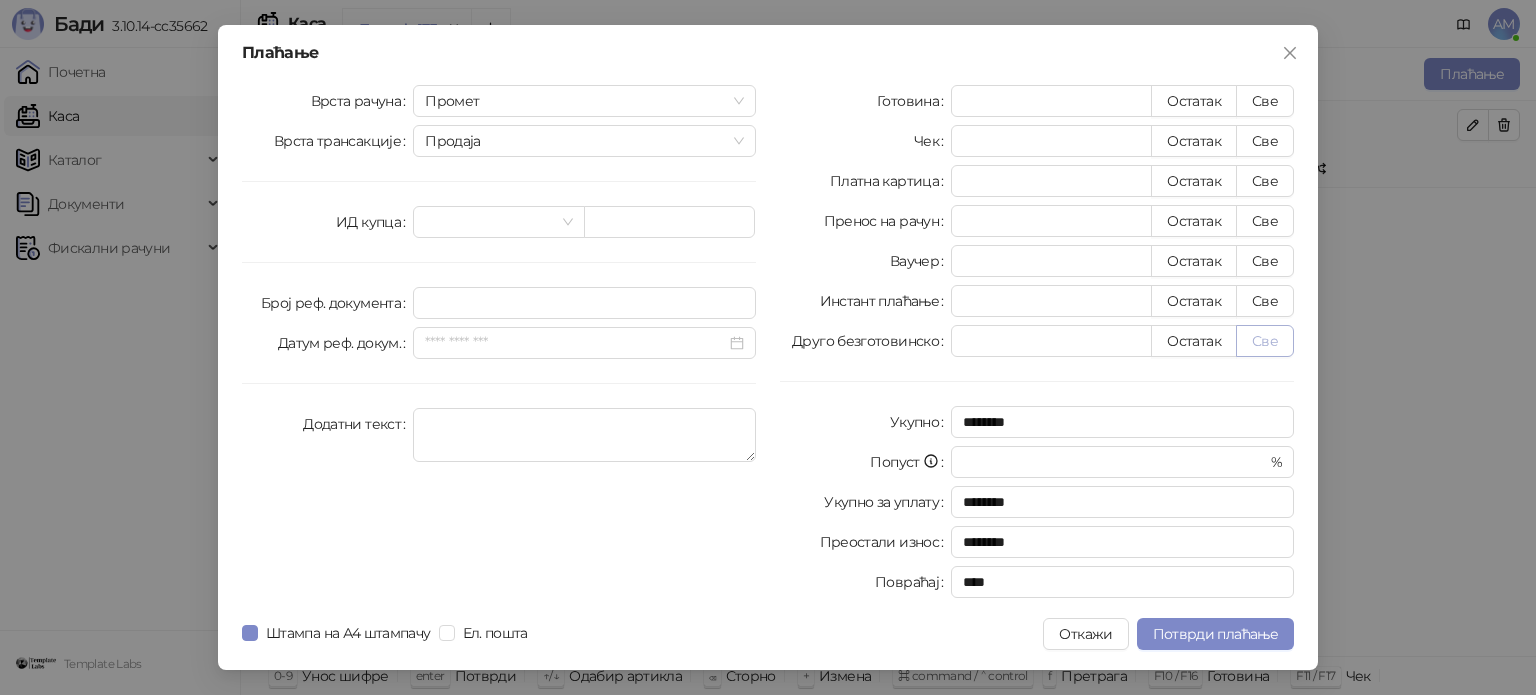 click on "Све" at bounding box center (1265, 341) 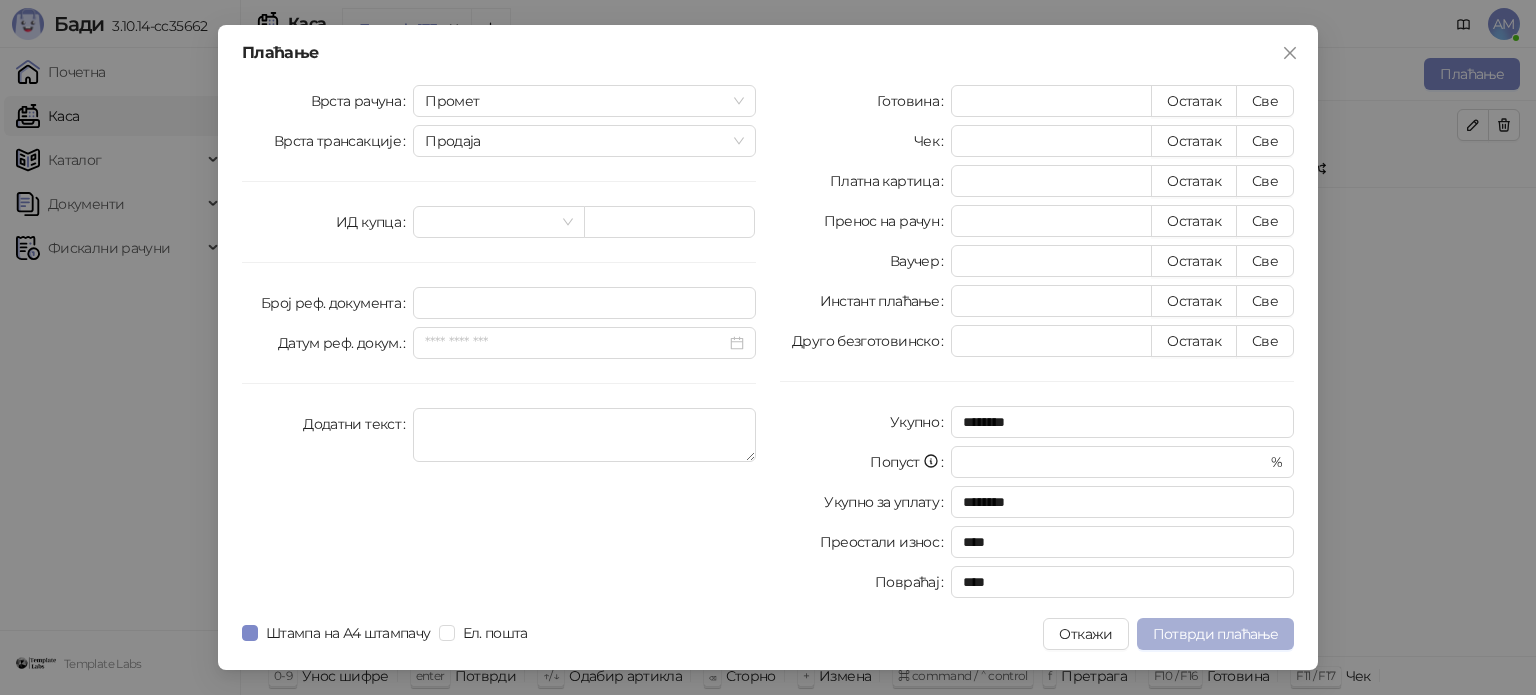 click on "Потврди плаћање" at bounding box center (1215, 634) 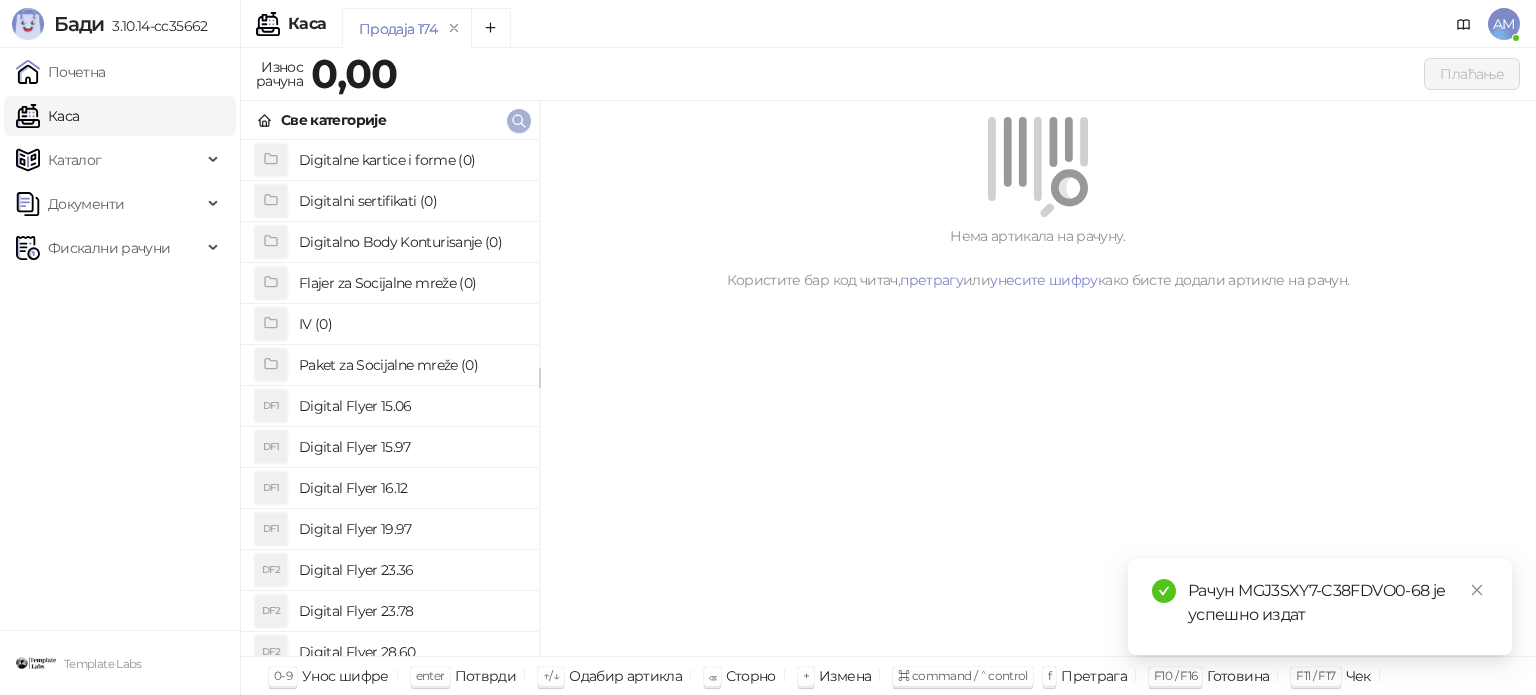 click 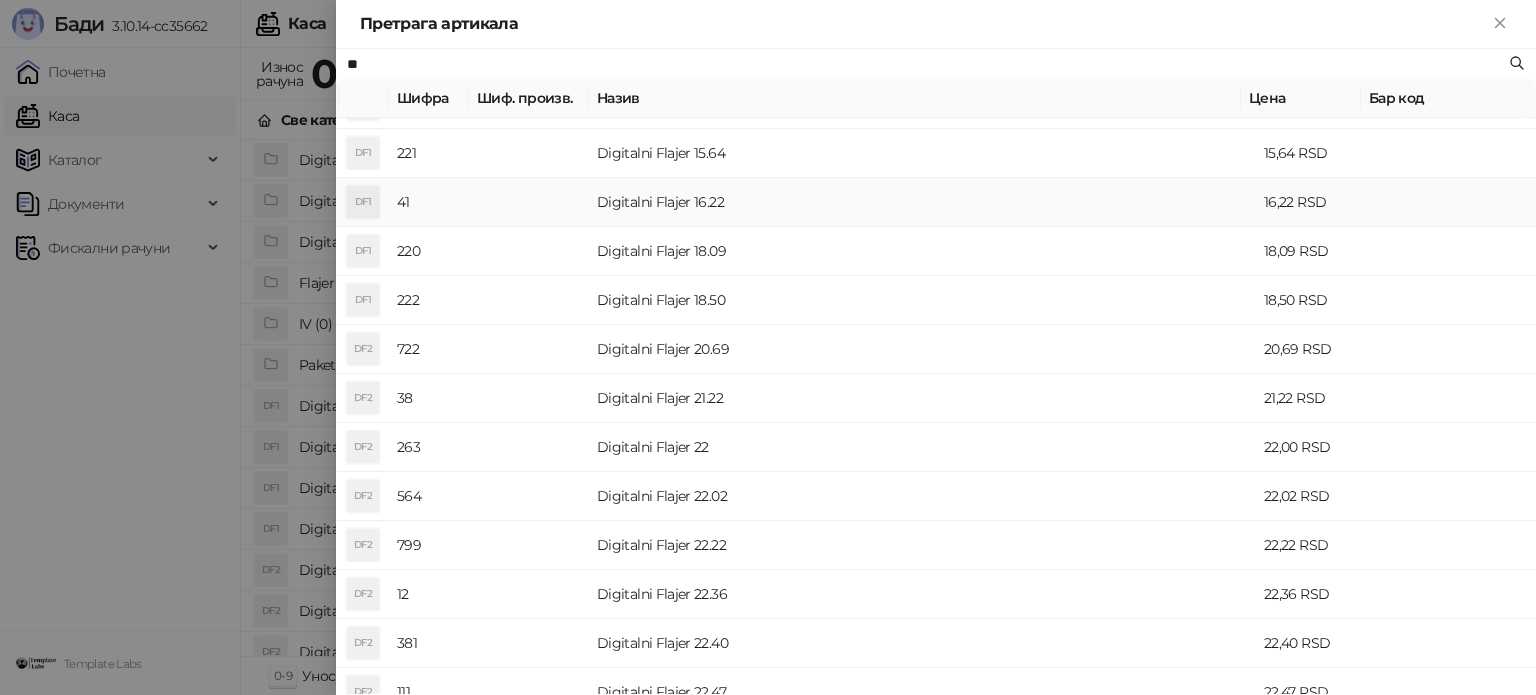 scroll, scrollTop: 400, scrollLeft: 0, axis: vertical 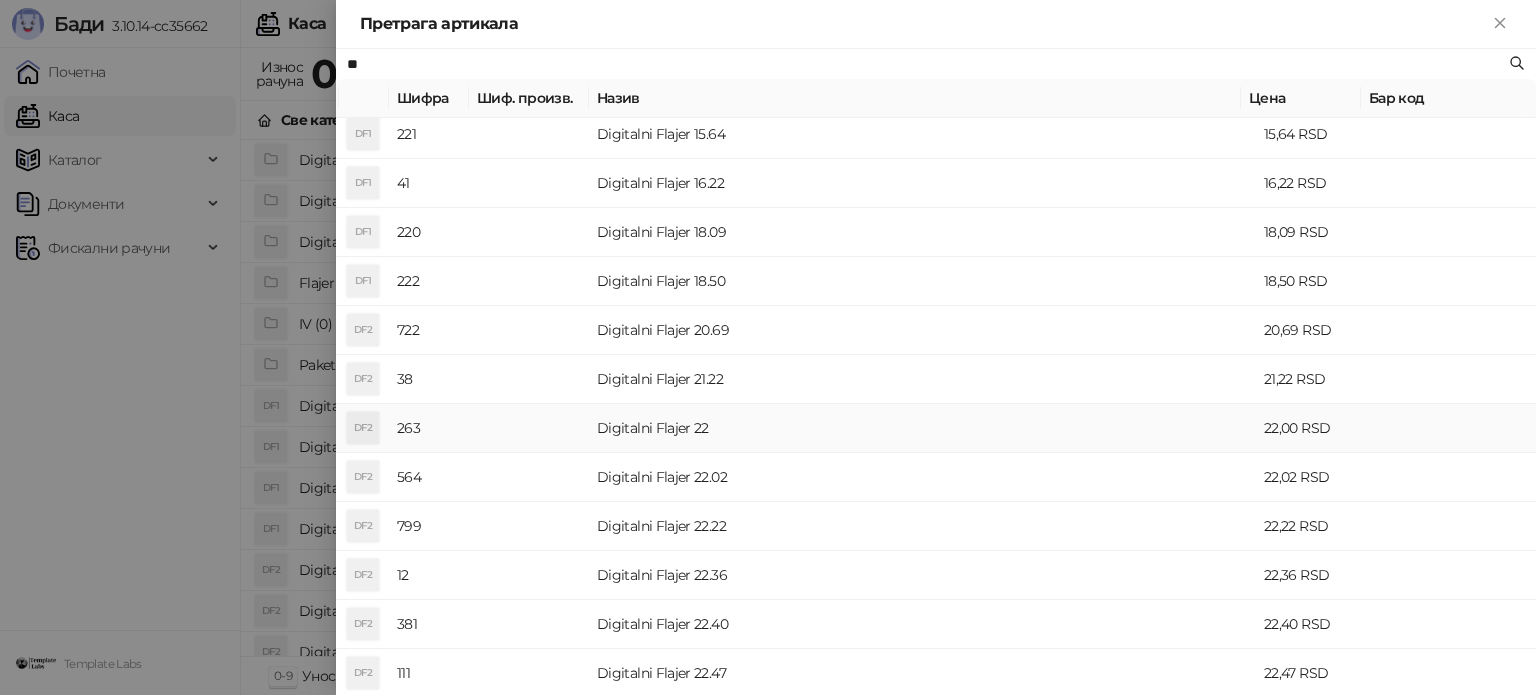 type on "**" 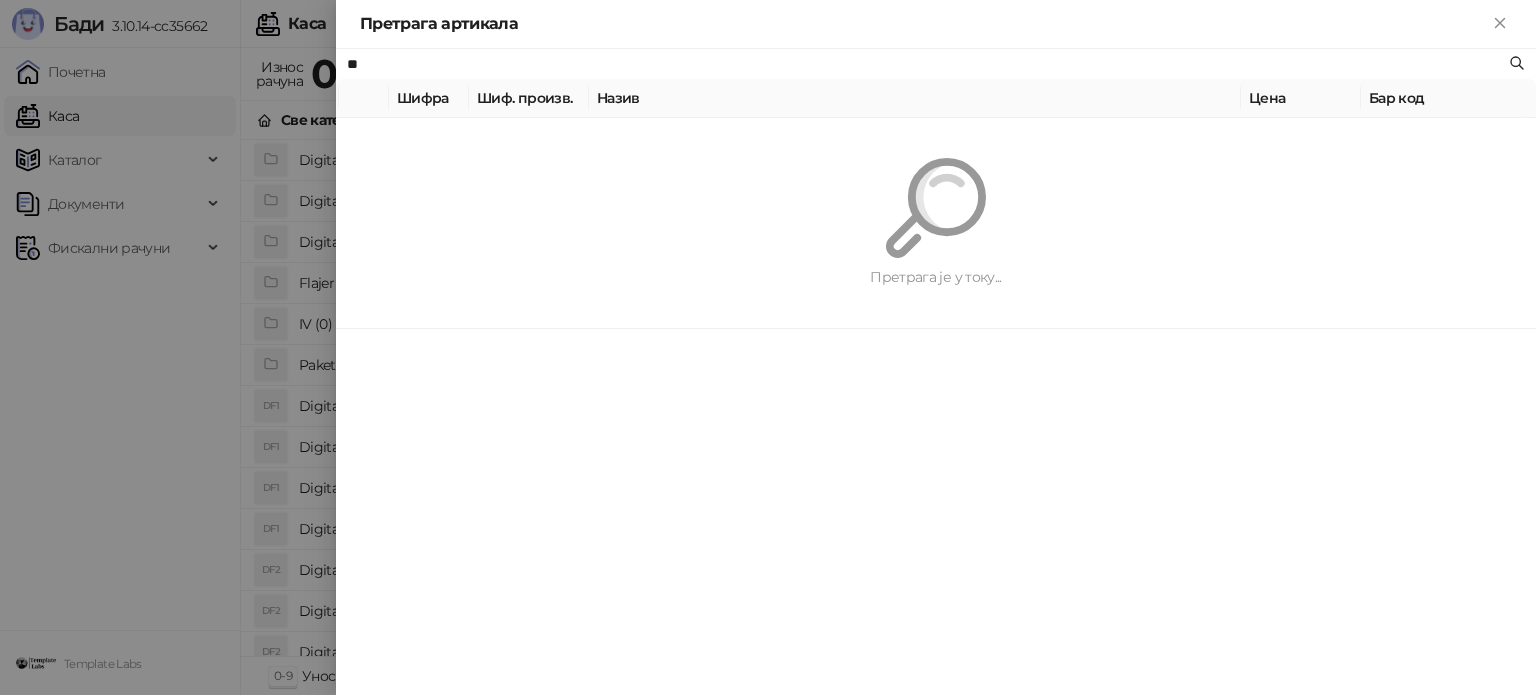 scroll, scrollTop: 0, scrollLeft: 0, axis: both 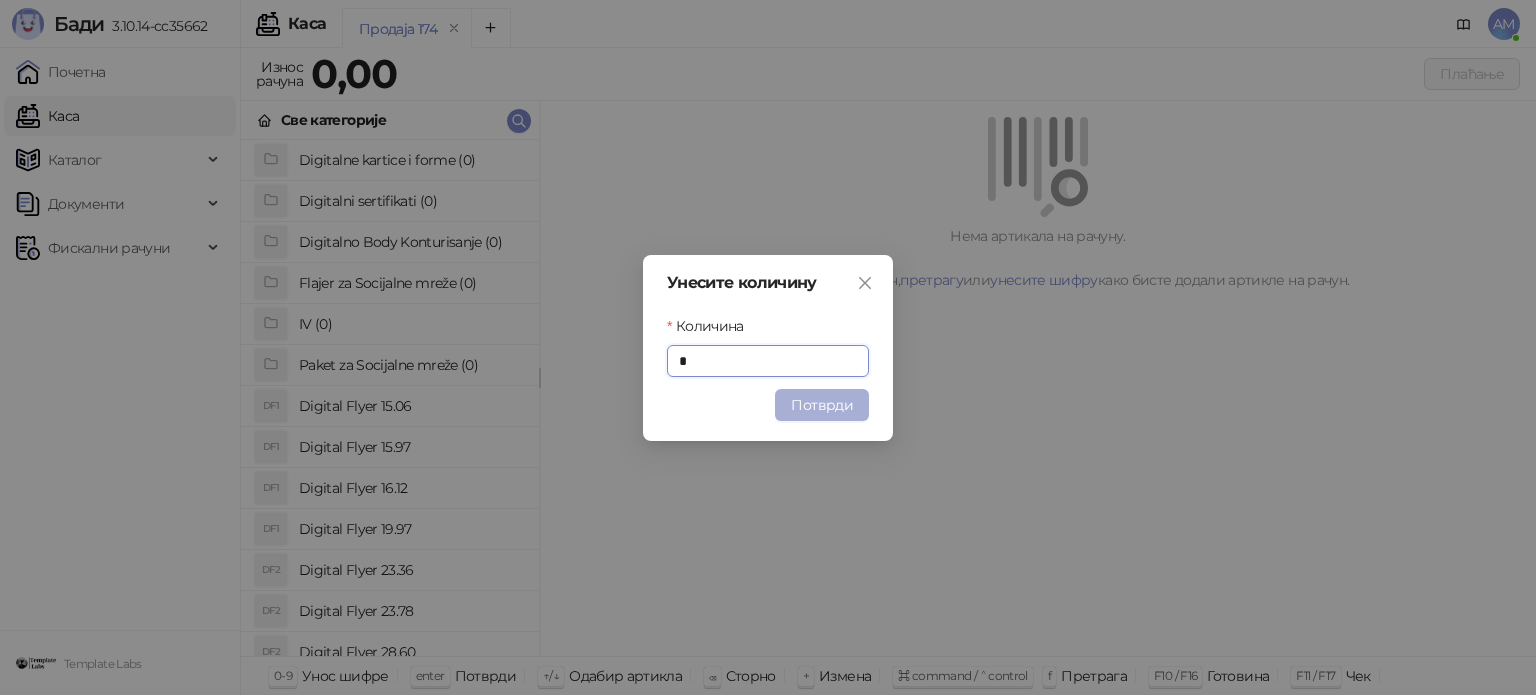 click on "Потврди" at bounding box center [822, 405] 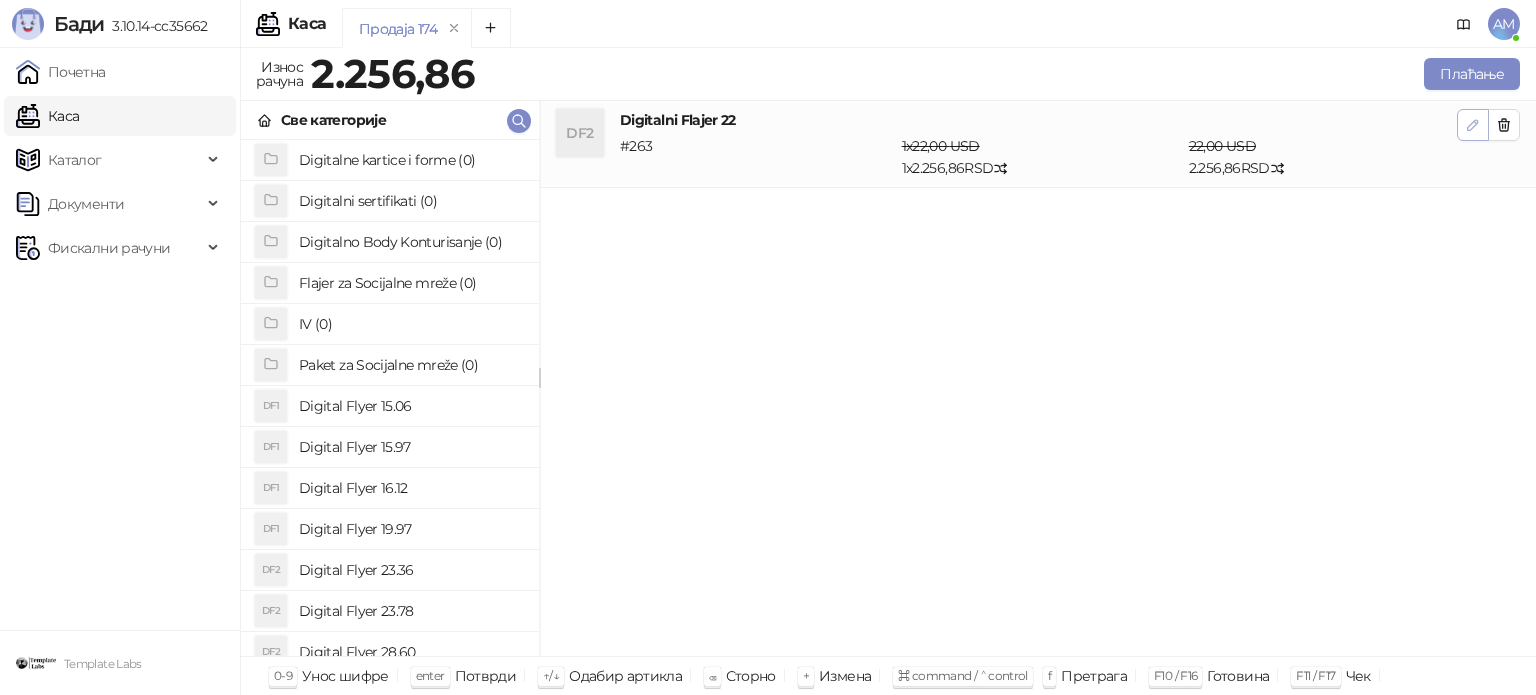 click 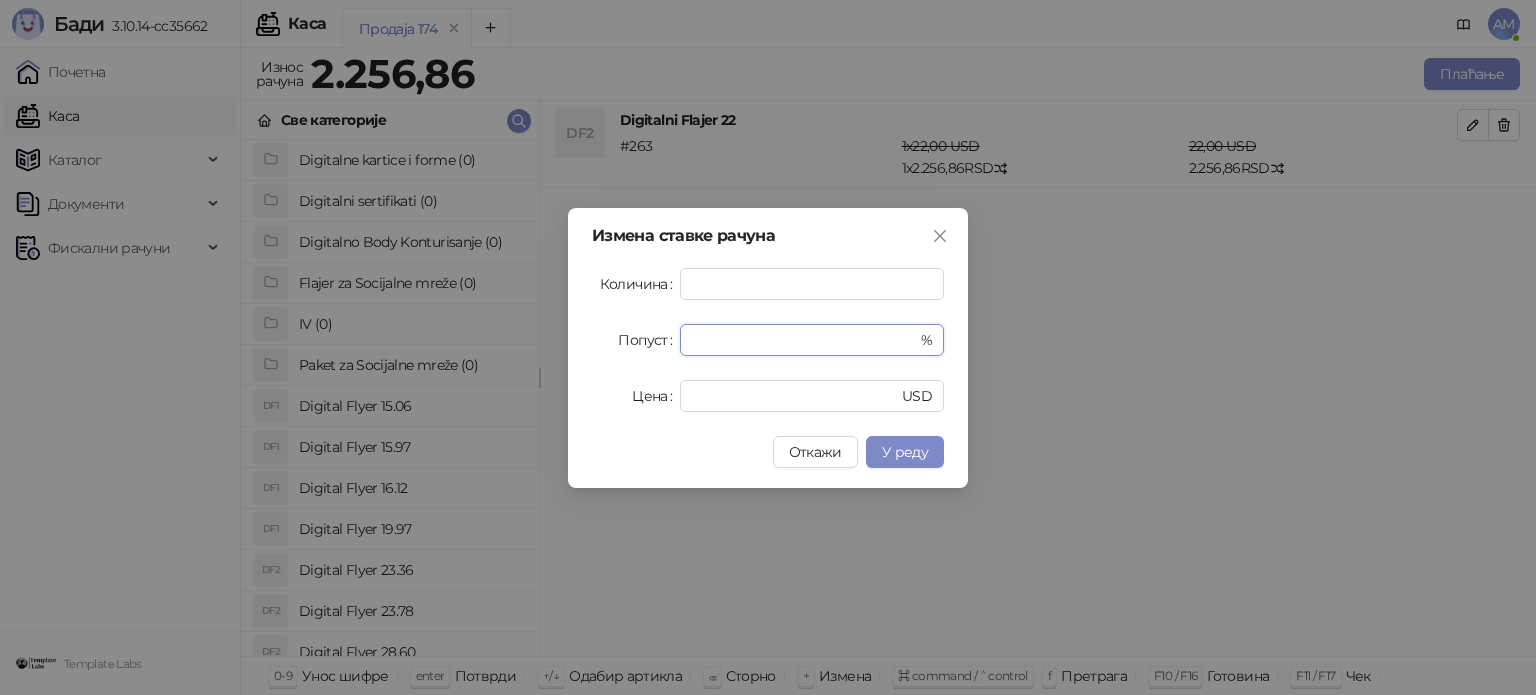 drag, startPoint x: 814, startPoint y: 335, endPoint x: 642, endPoint y: 331, distance: 172.04651 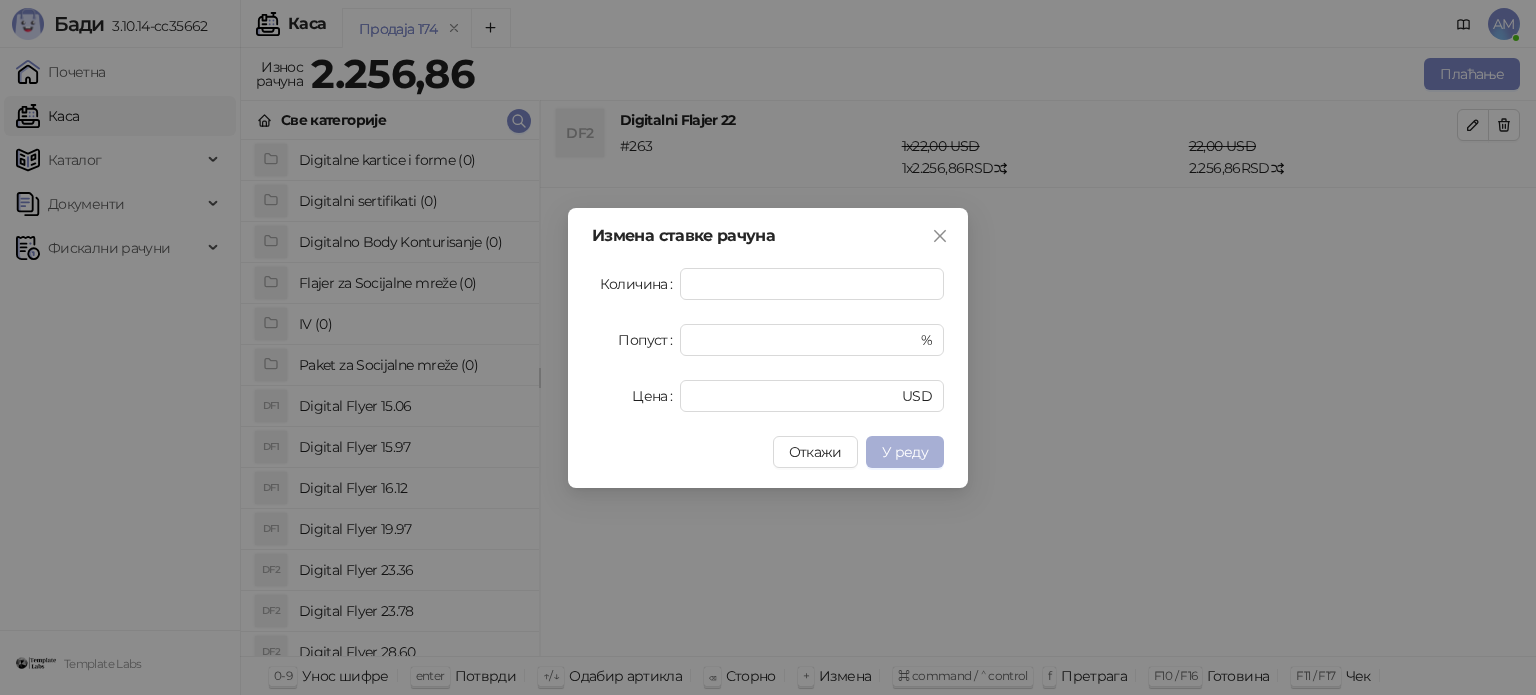click on "У реду" at bounding box center (905, 452) 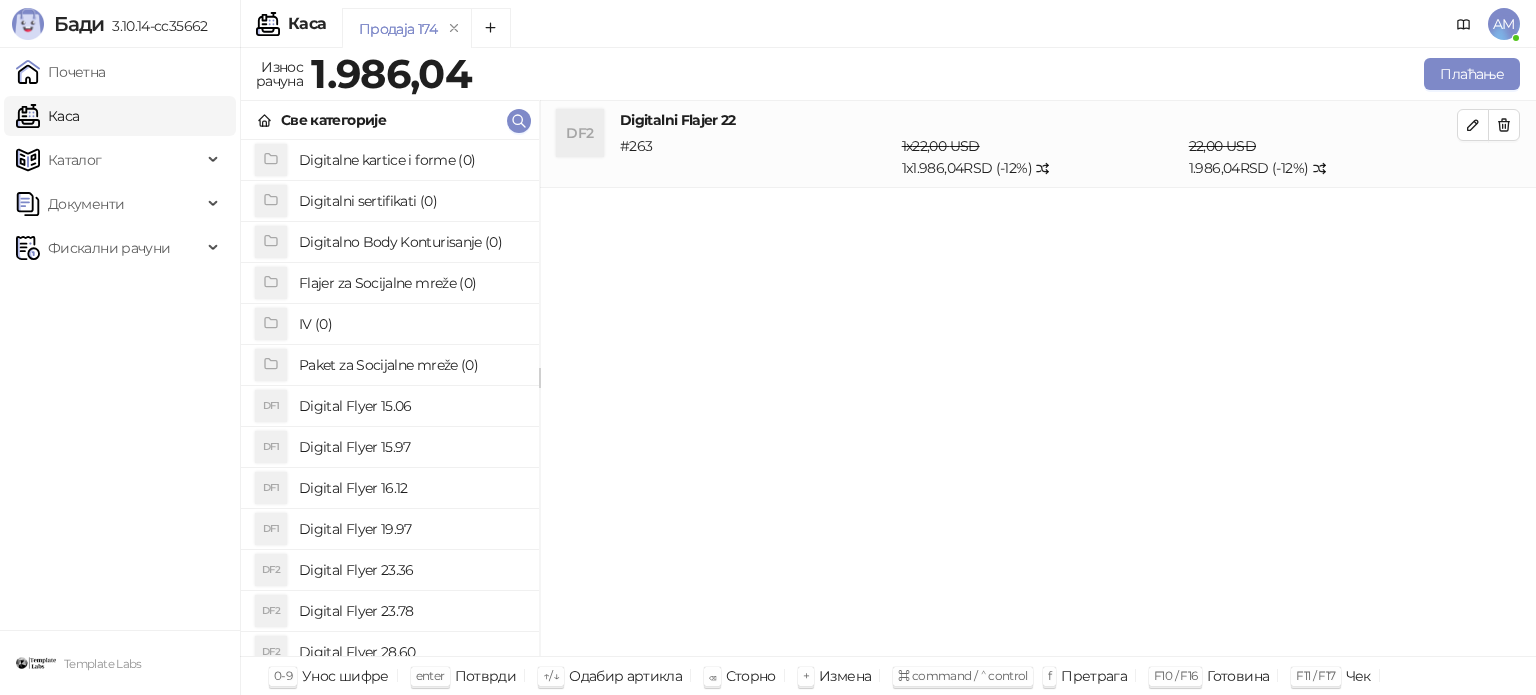 click at bounding box center (1473, 125) 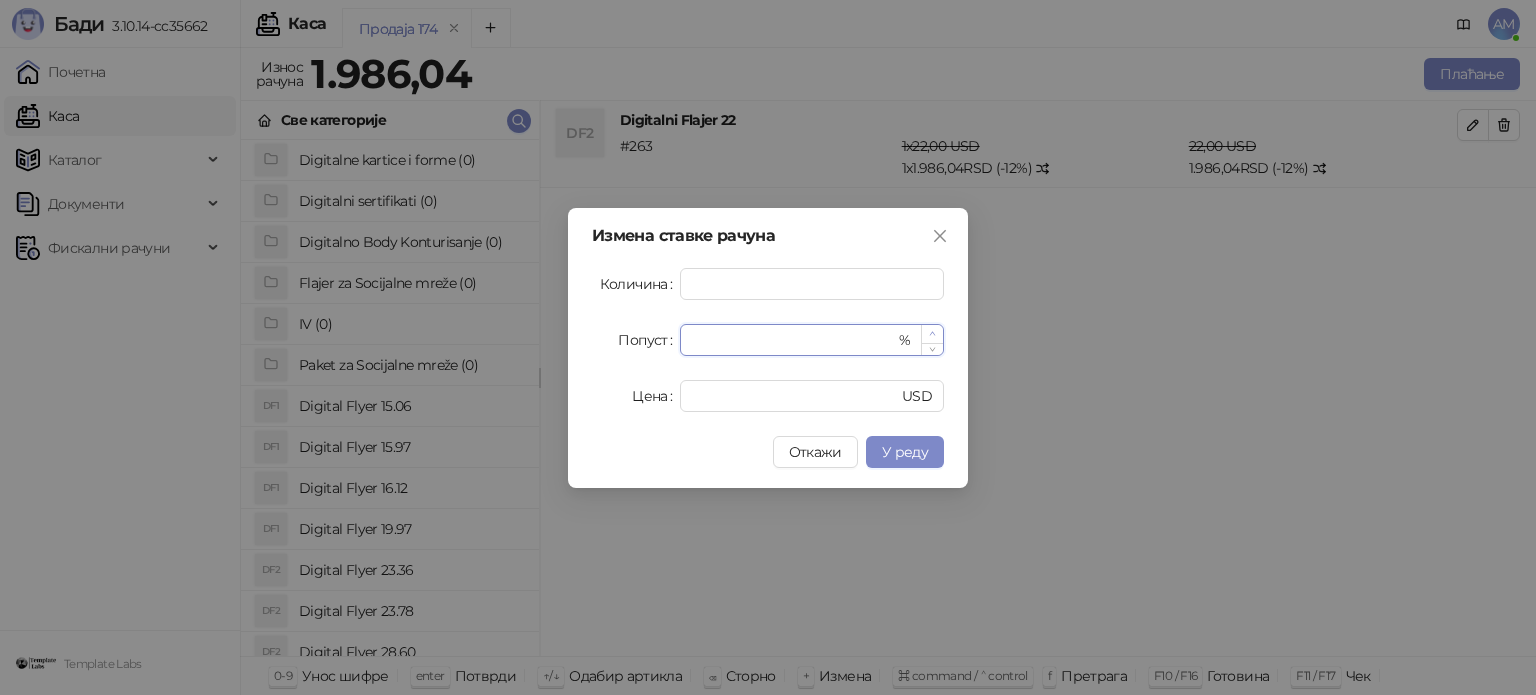 click at bounding box center [932, 334] 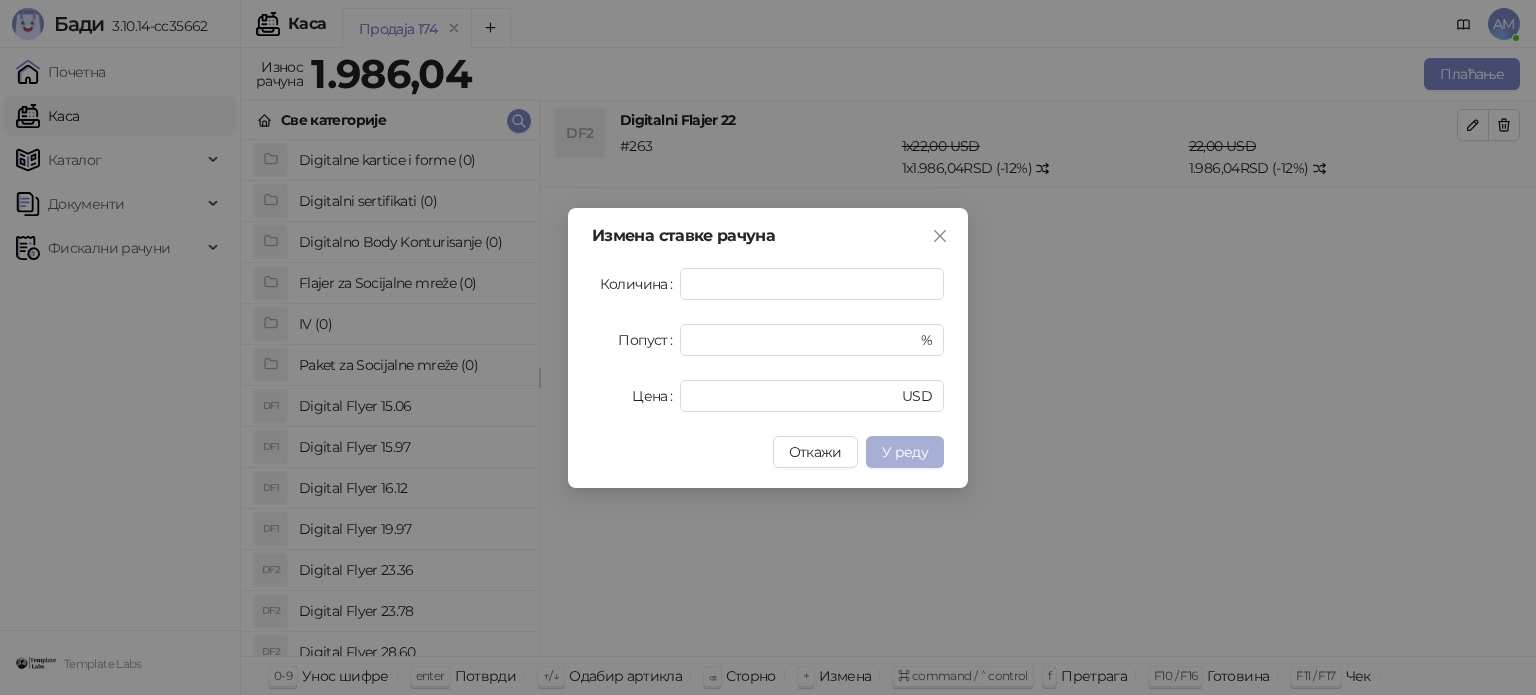 click on "У реду" at bounding box center (905, 452) 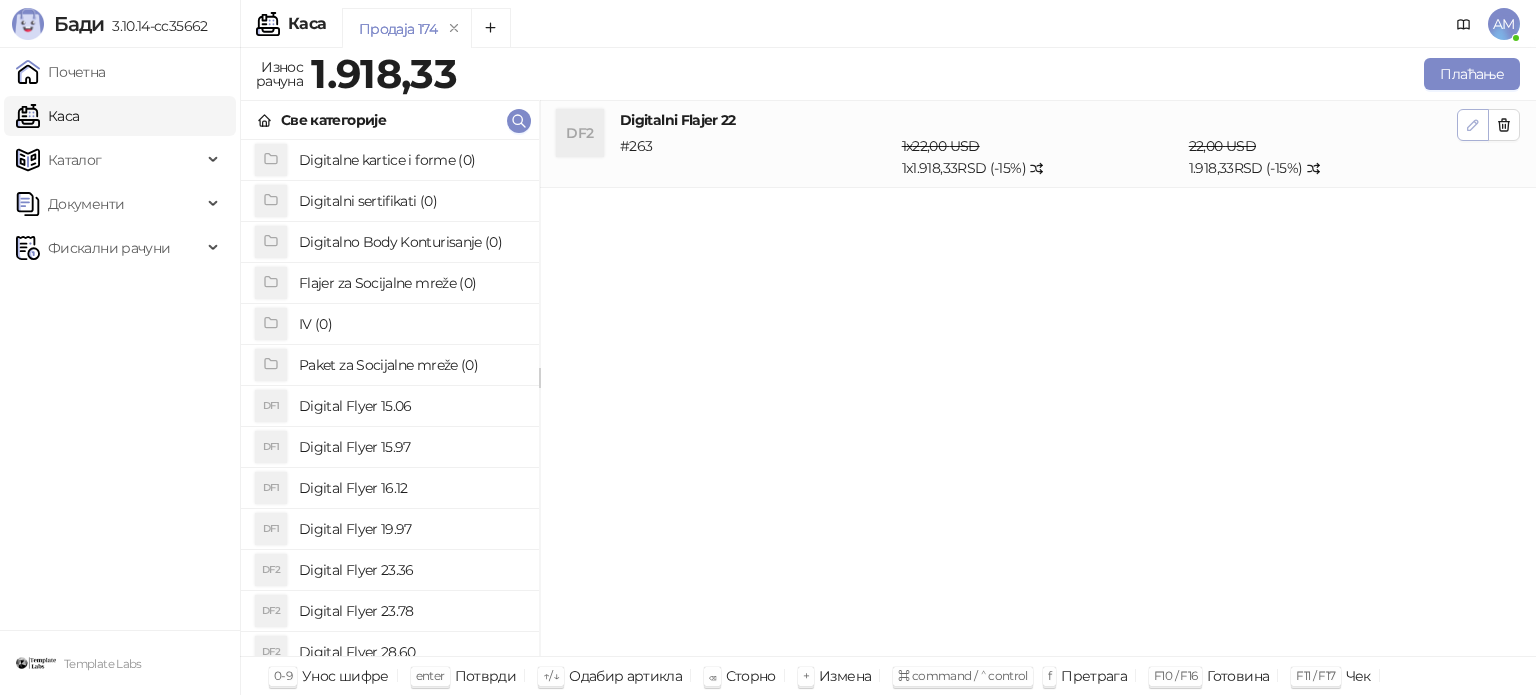 click 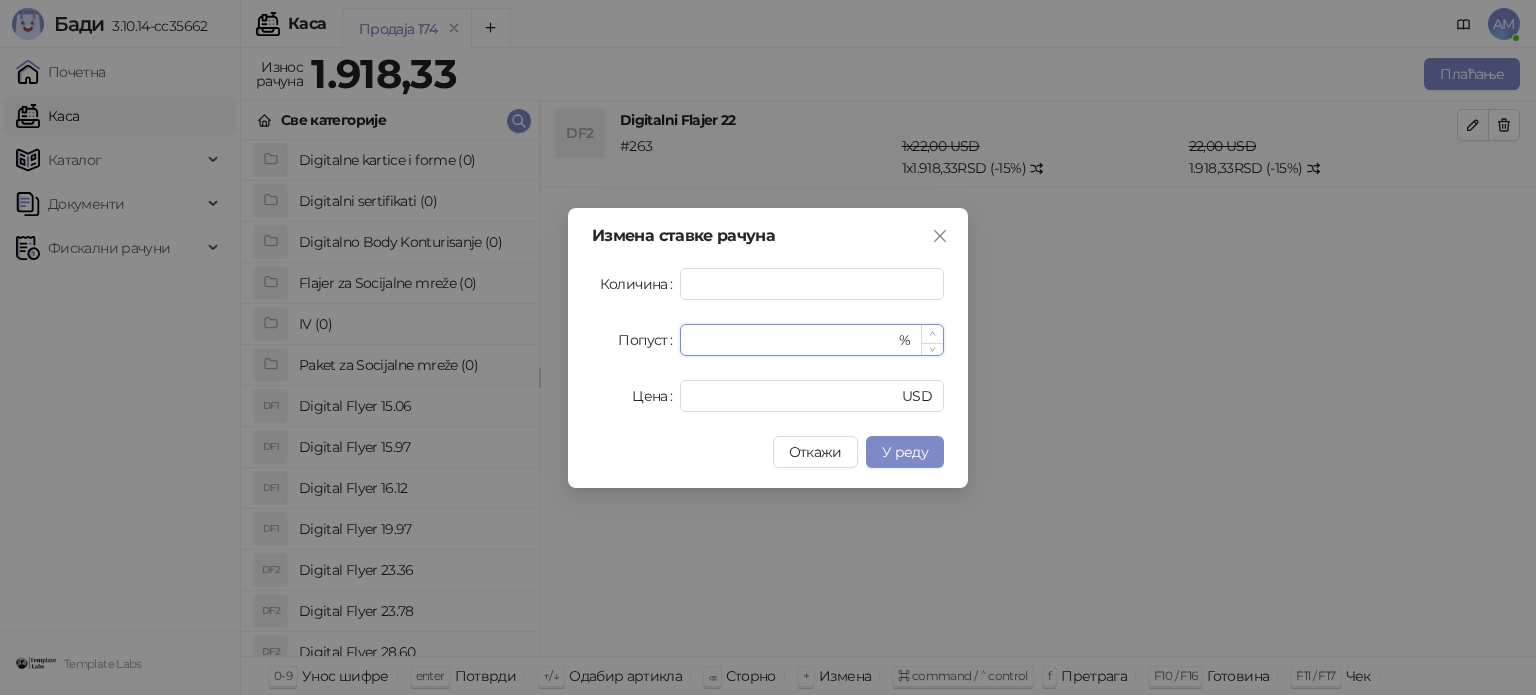 click 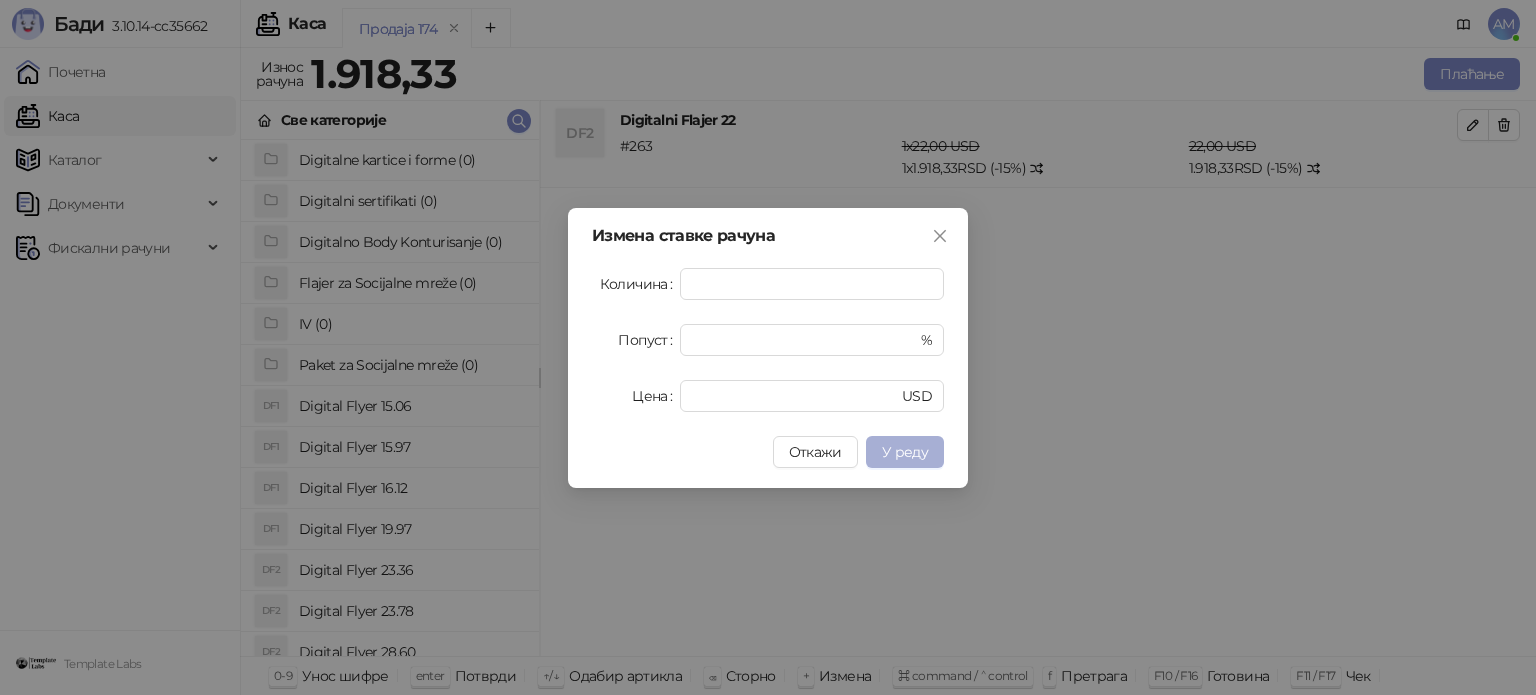 click on "У реду" at bounding box center [905, 452] 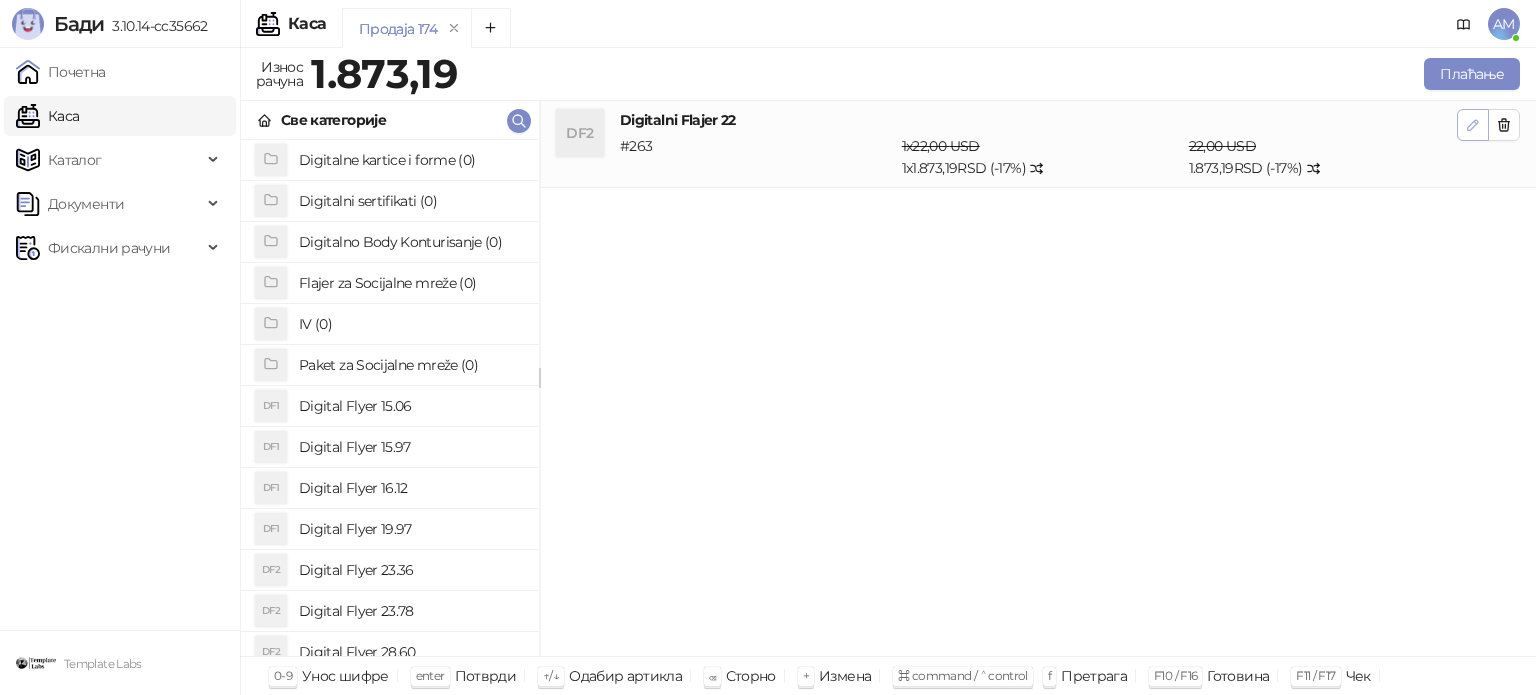 click at bounding box center [1473, 125] 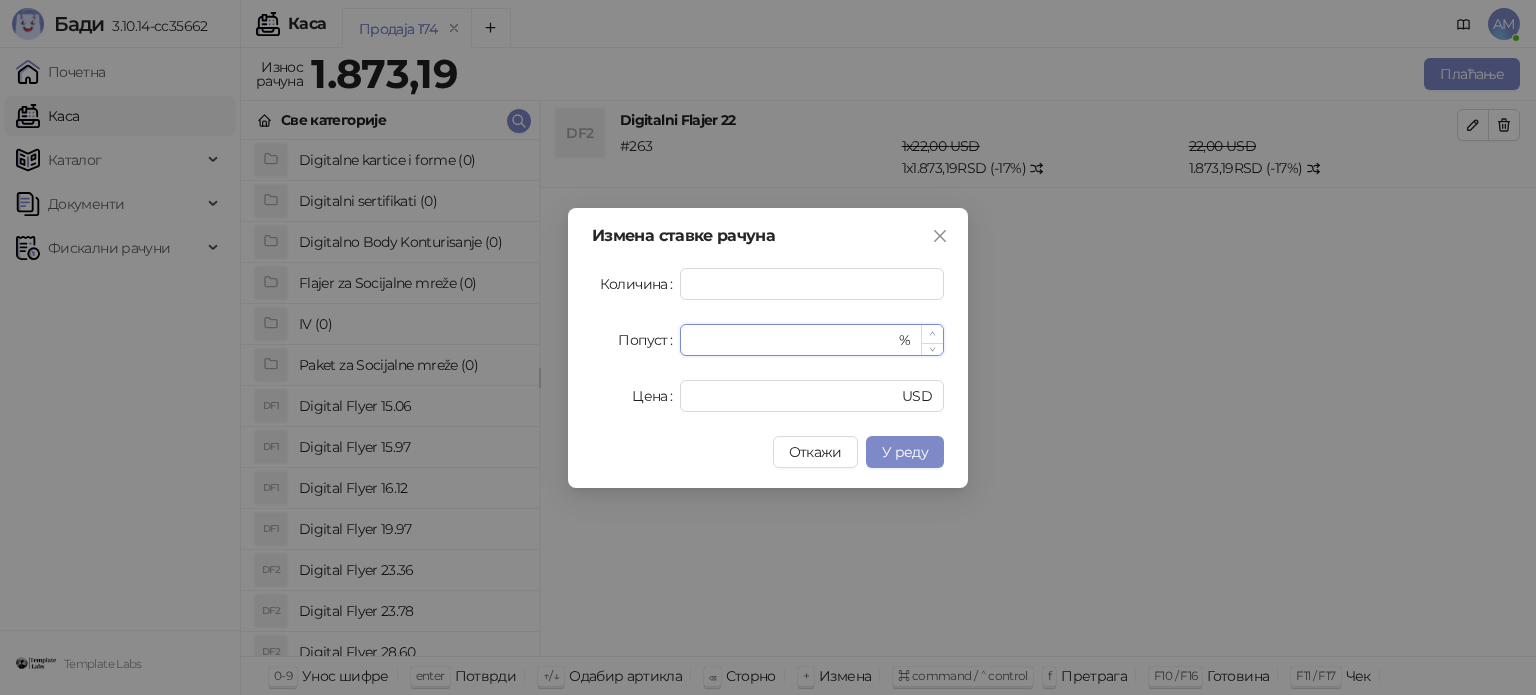 click 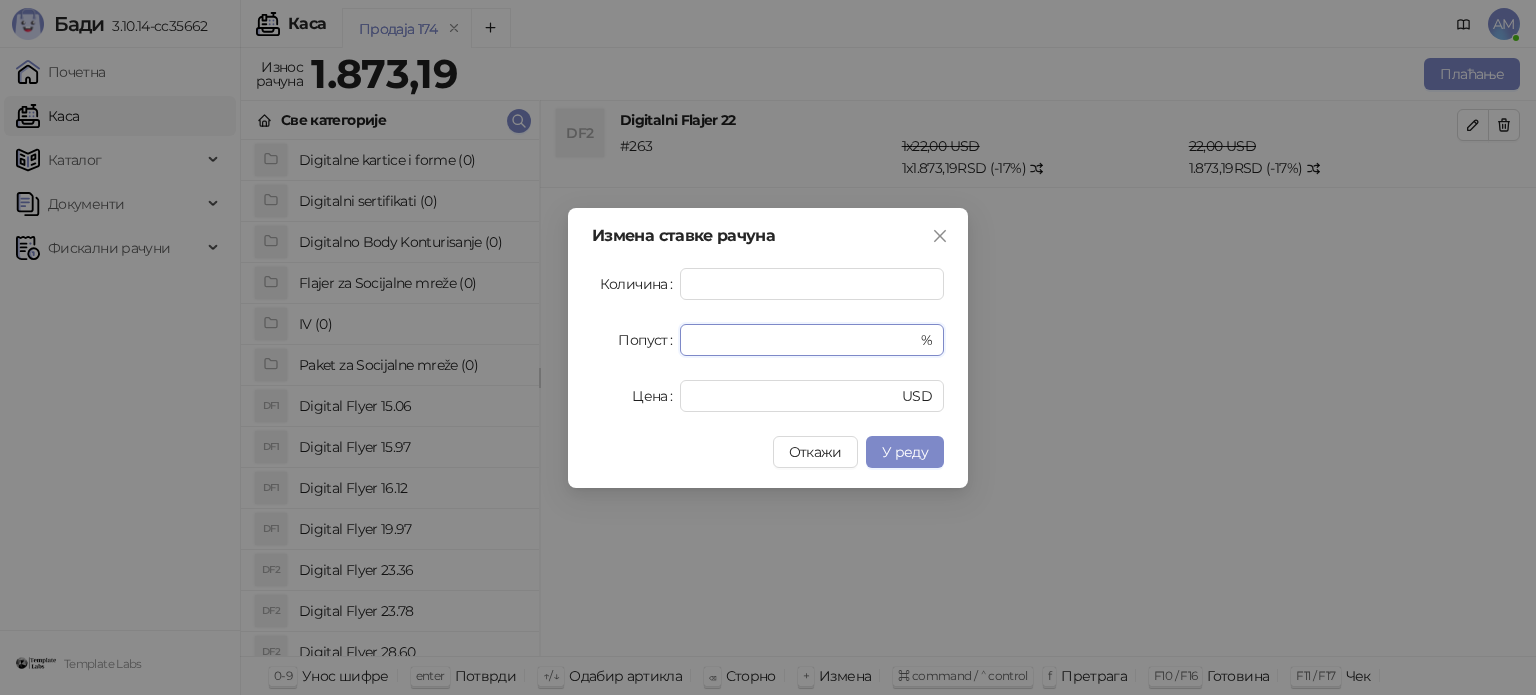 drag, startPoint x: 928, startPoint y: 336, endPoint x: 906, endPoint y: 429, distance: 95.566734 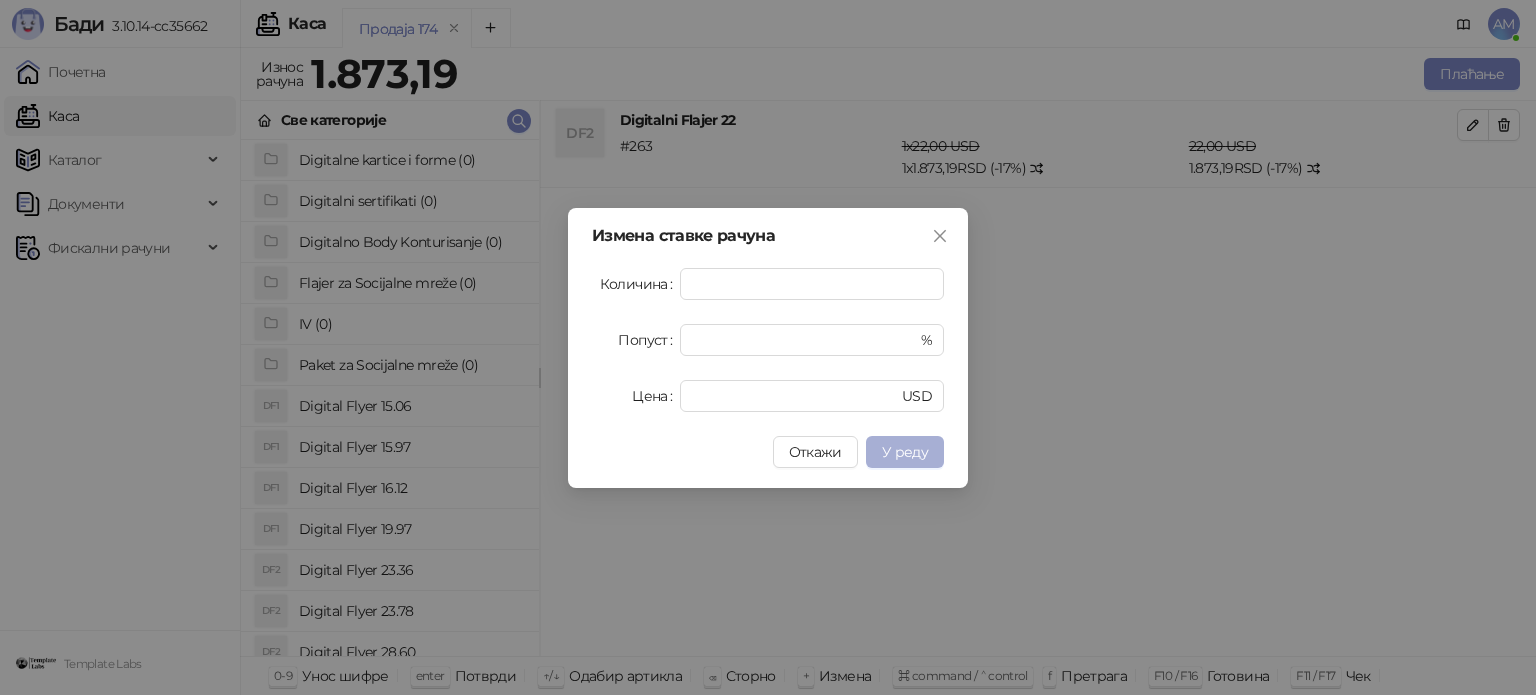 click on "У реду" at bounding box center (905, 452) 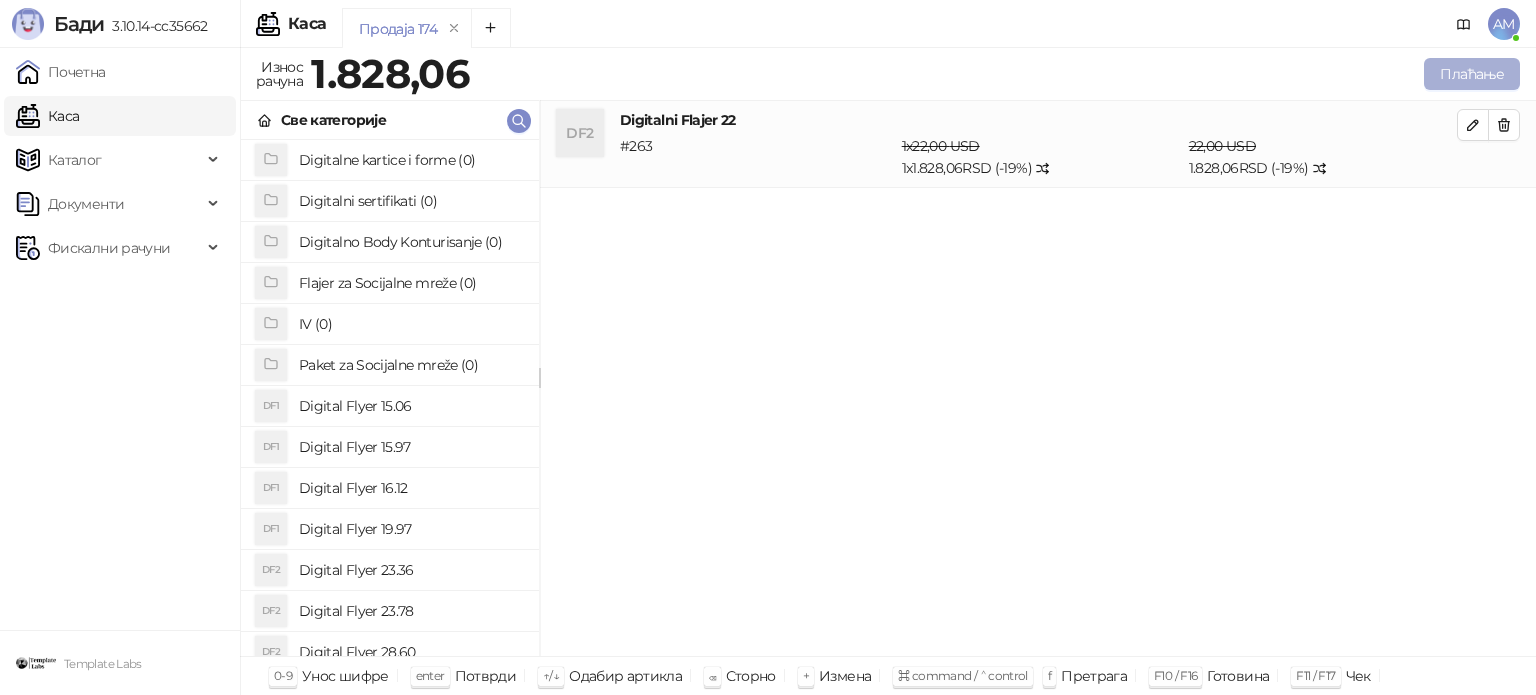 click on "Плаћање" at bounding box center [1472, 74] 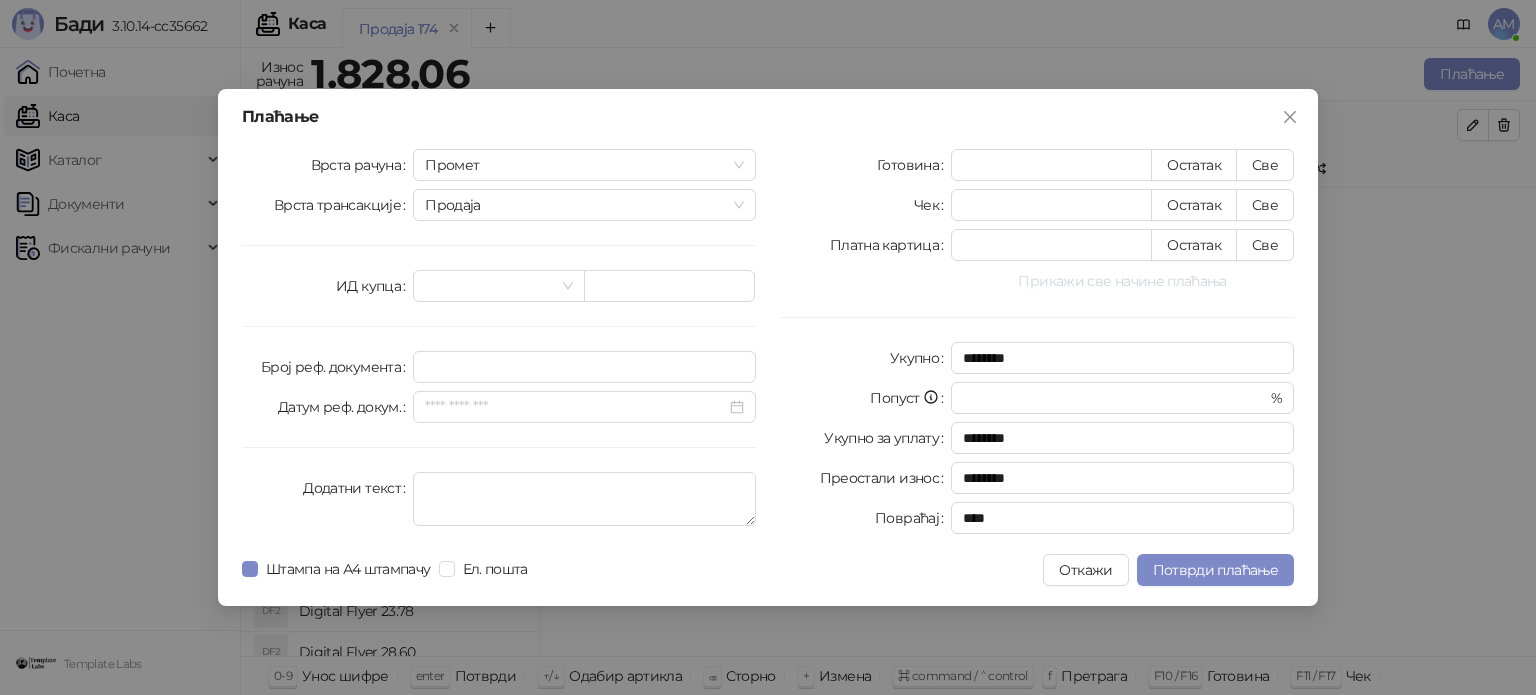 click on "Прикажи све начине плаћања" at bounding box center [1122, 281] 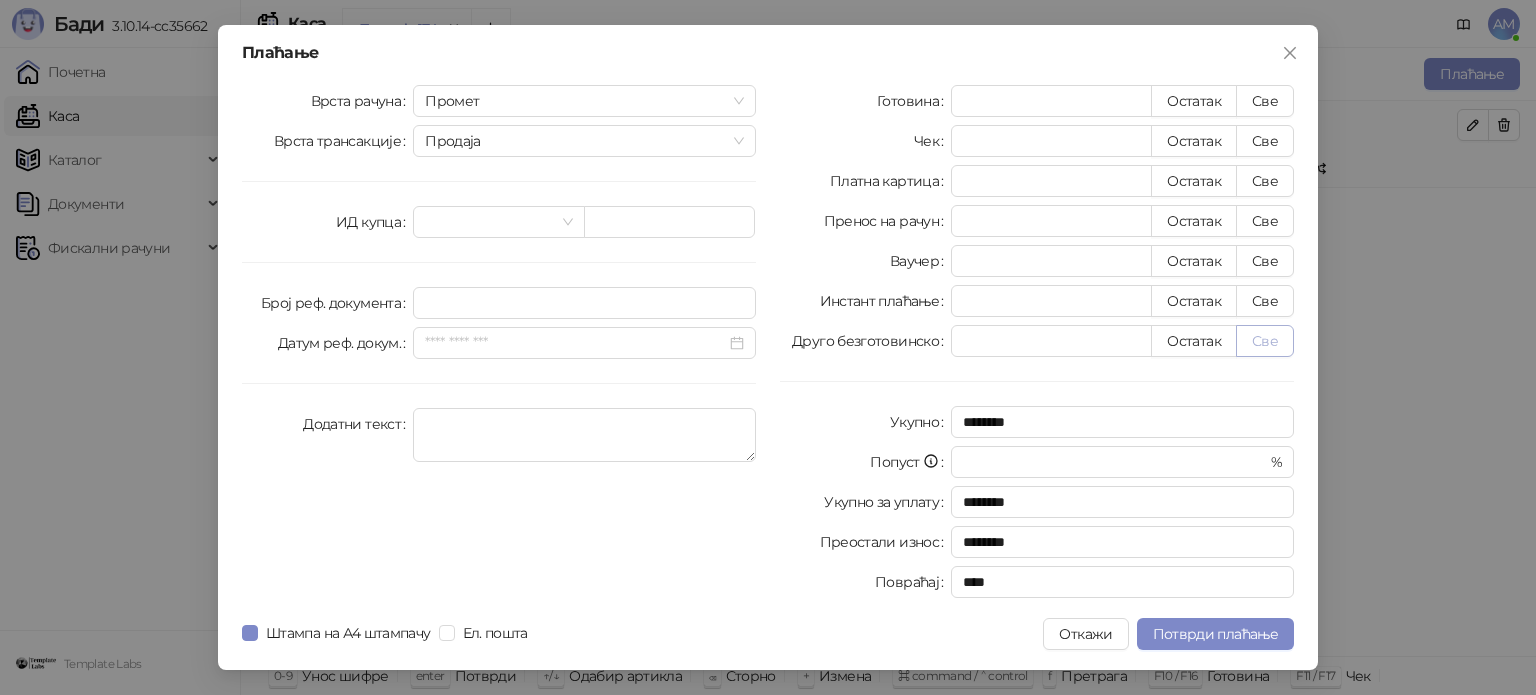 click on "Све" at bounding box center [1265, 341] 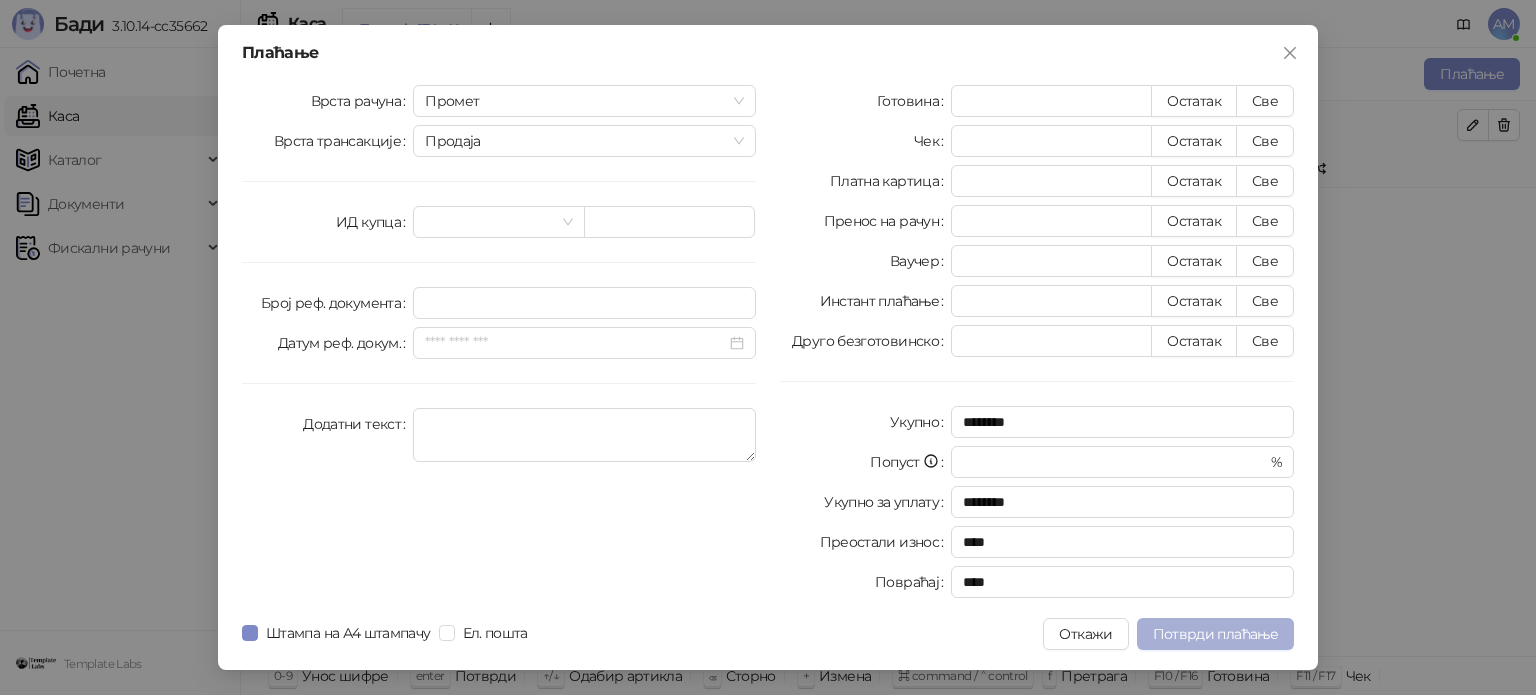 click on "Потврди плаћање" at bounding box center [1215, 634] 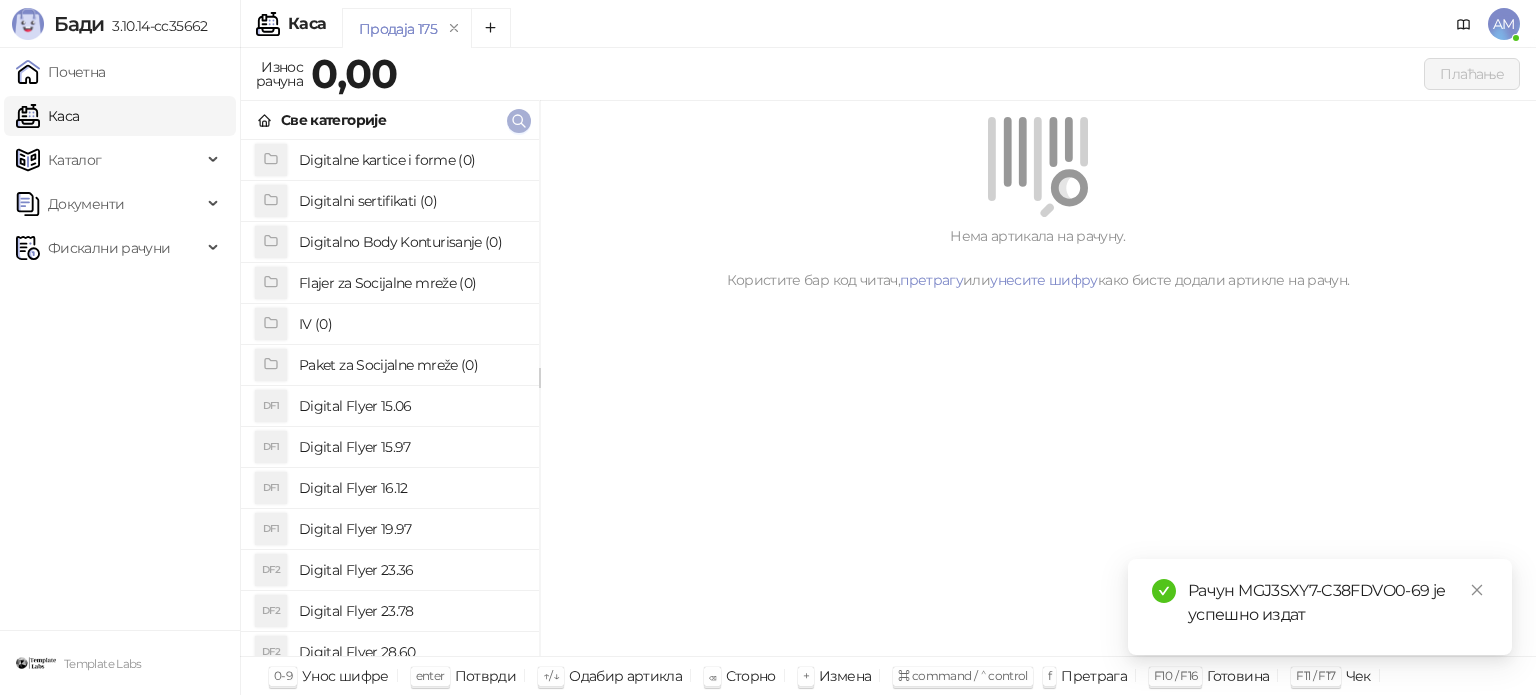click 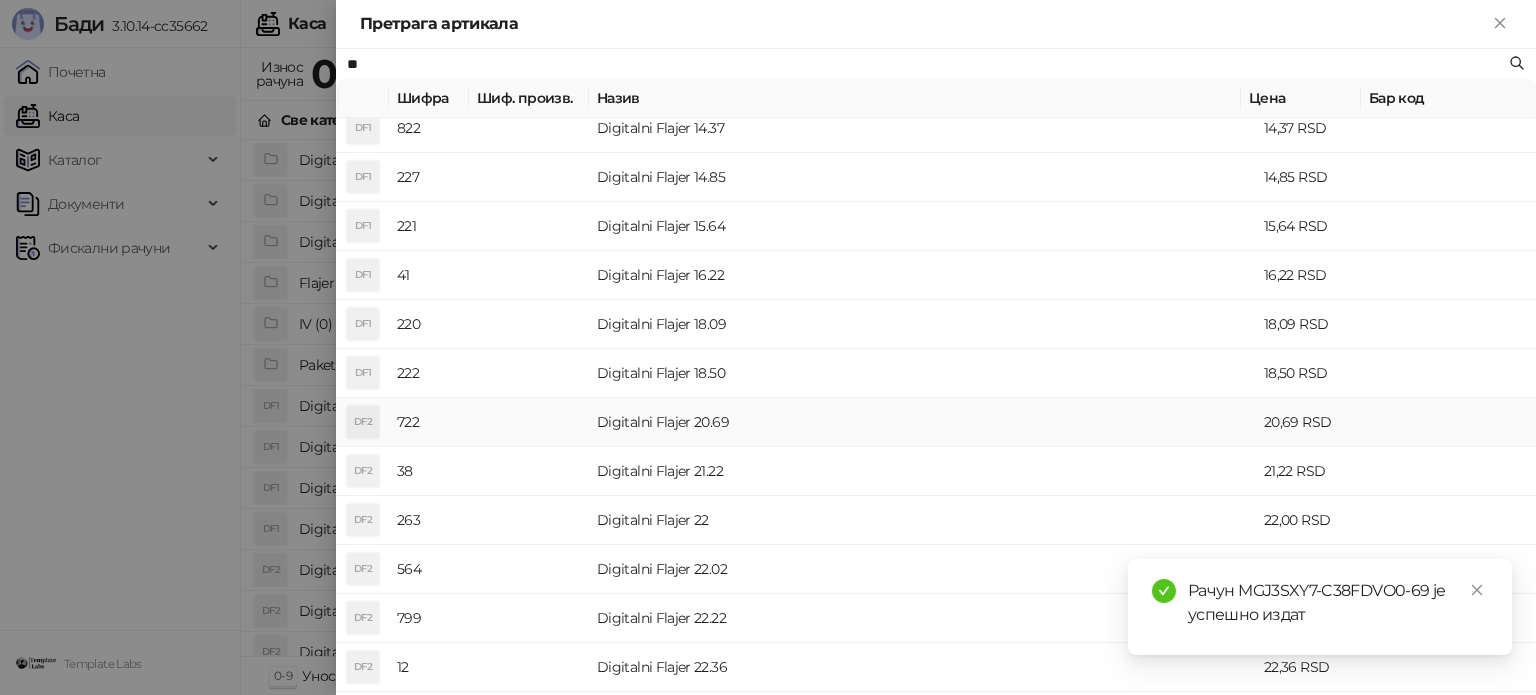 scroll, scrollTop: 400, scrollLeft: 0, axis: vertical 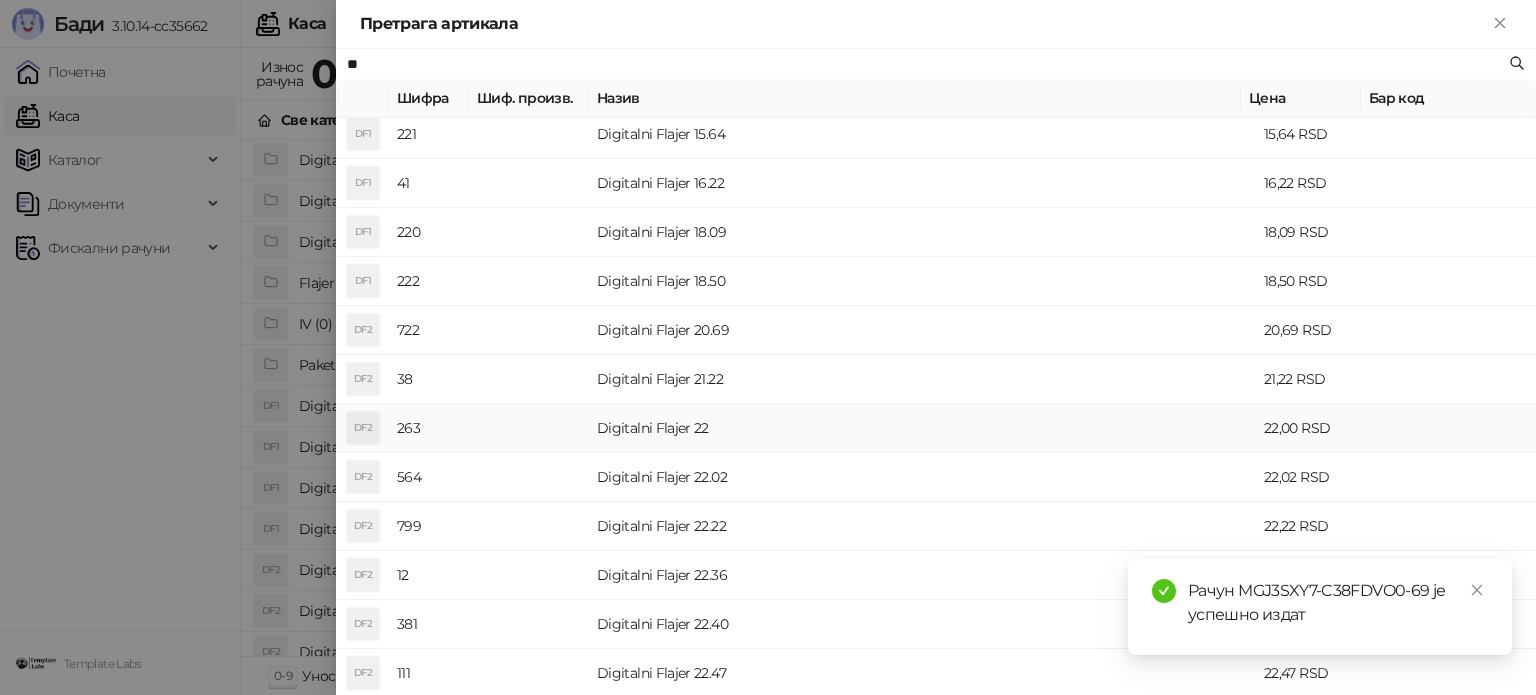 type on "**" 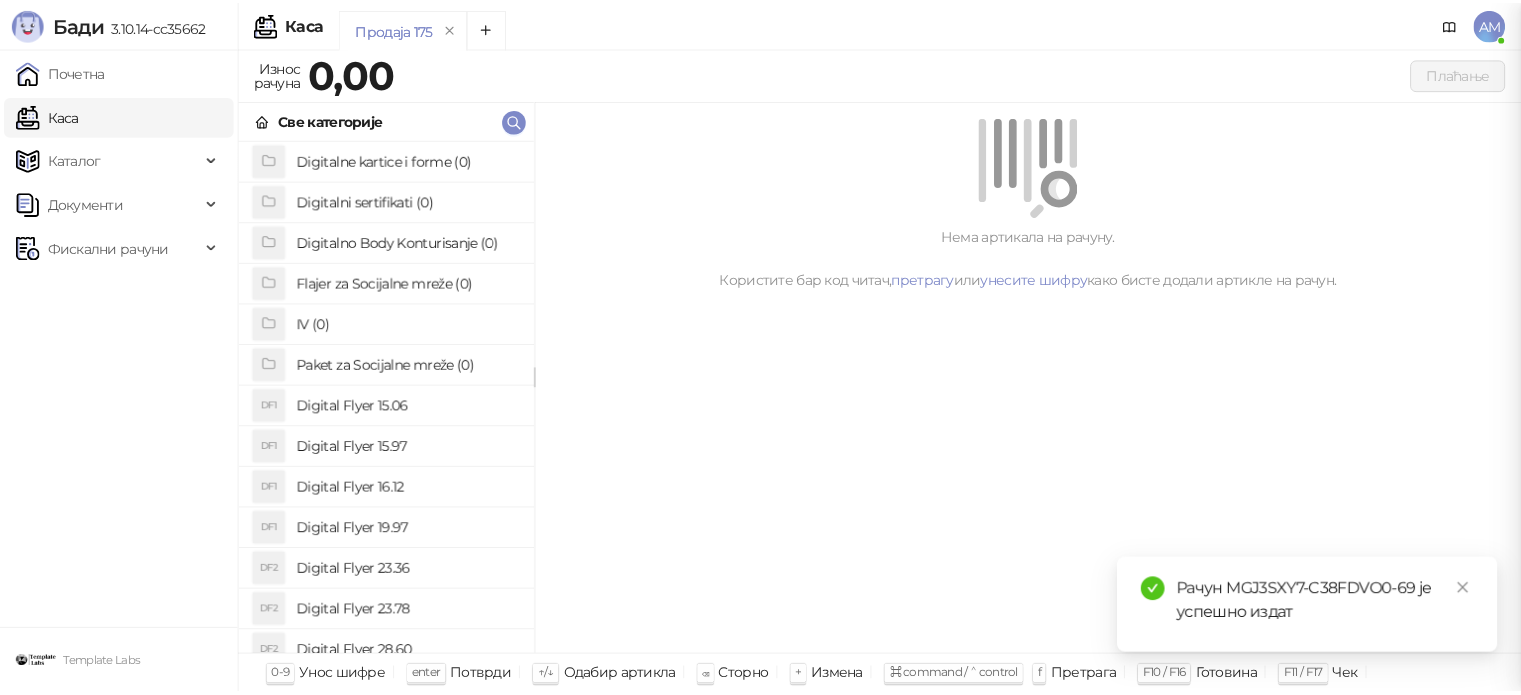 scroll, scrollTop: 0, scrollLeft: 0, axis: both 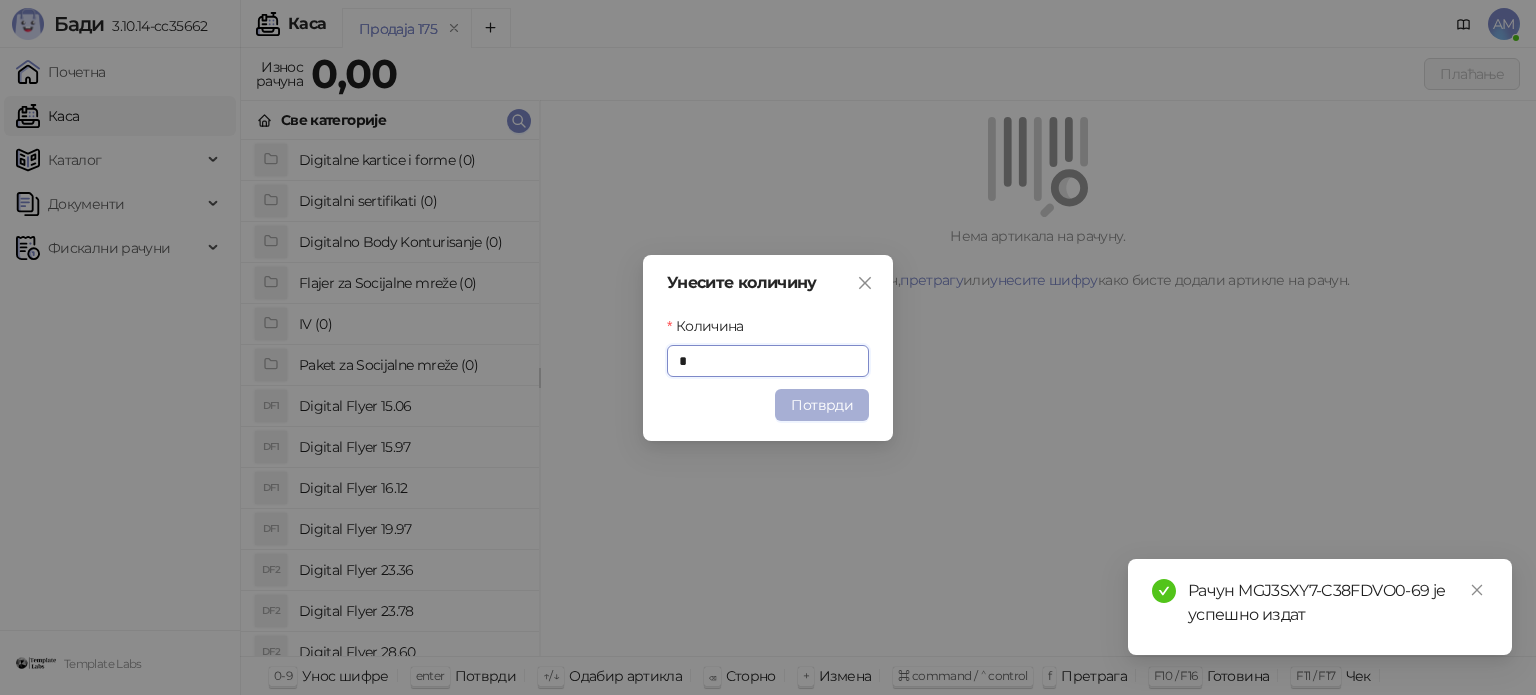click on "Потврди" at bounding box center (822, 405) 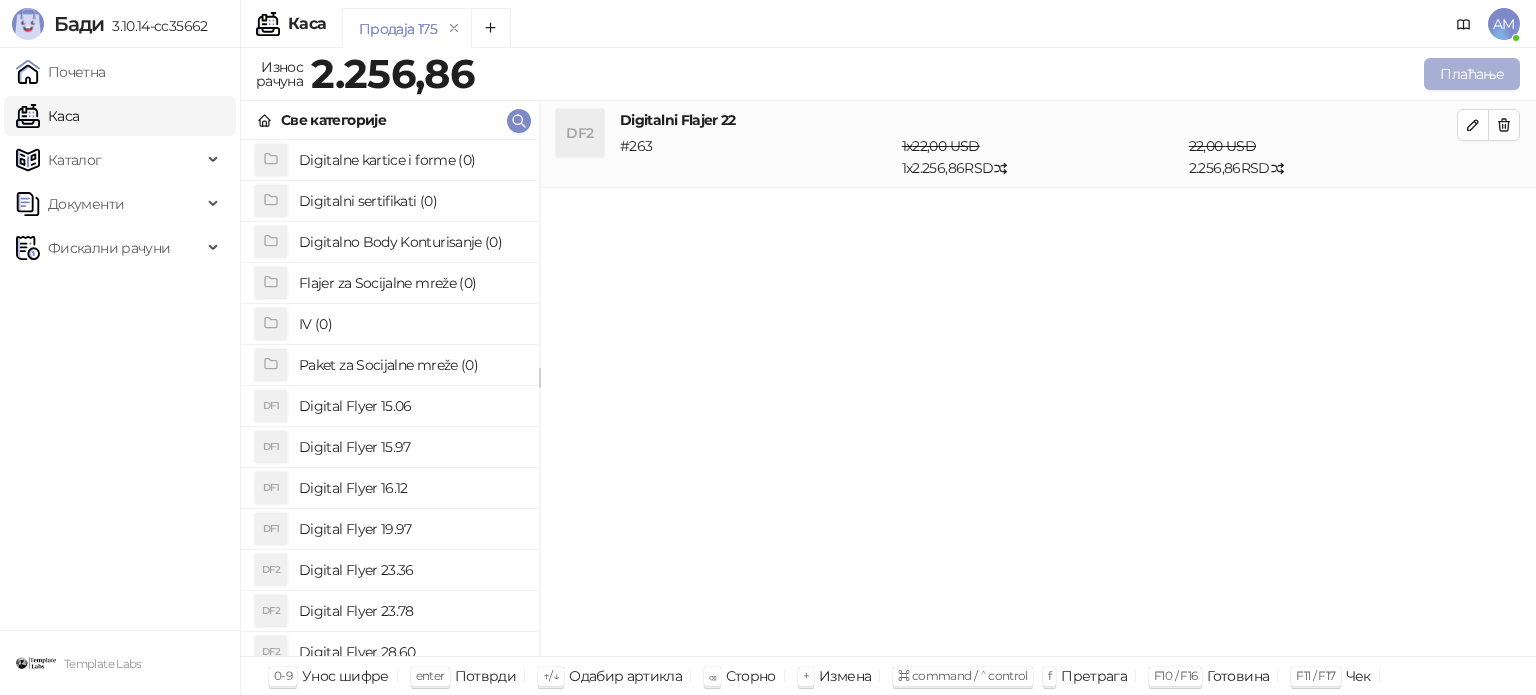click on "Плаћање" at bounding box center [1472, 74] 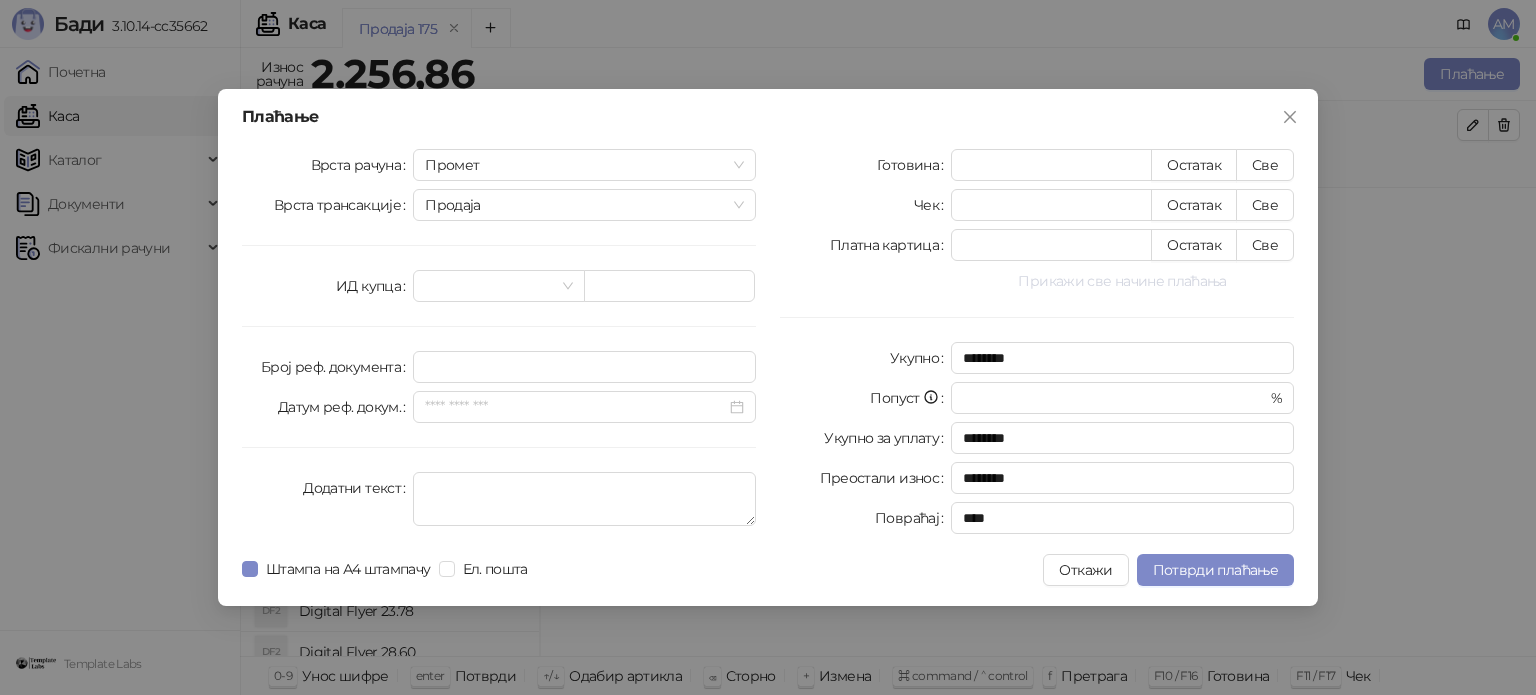 click on "Прикажи све начине плаћања" at bounding box center [1122, 281] 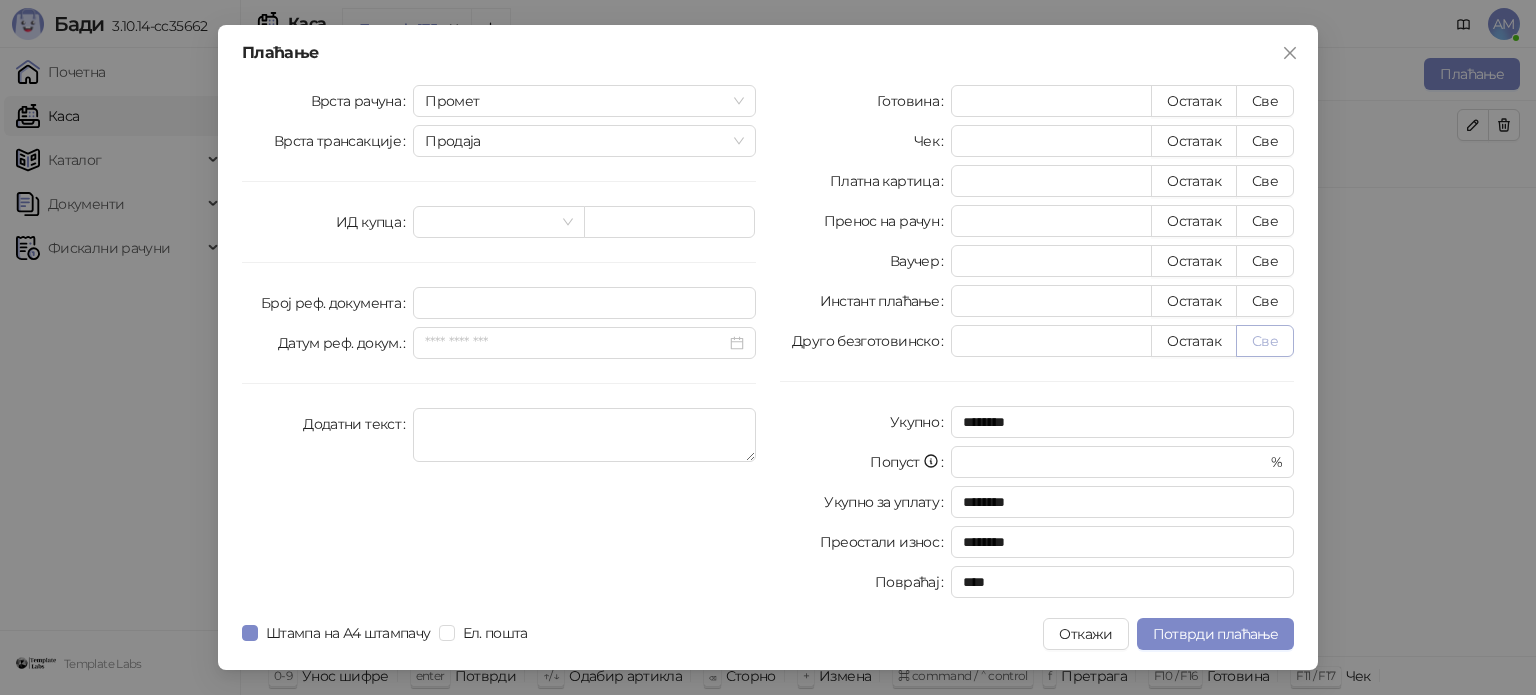 click on "Све" at bounding box center (1265, 341) 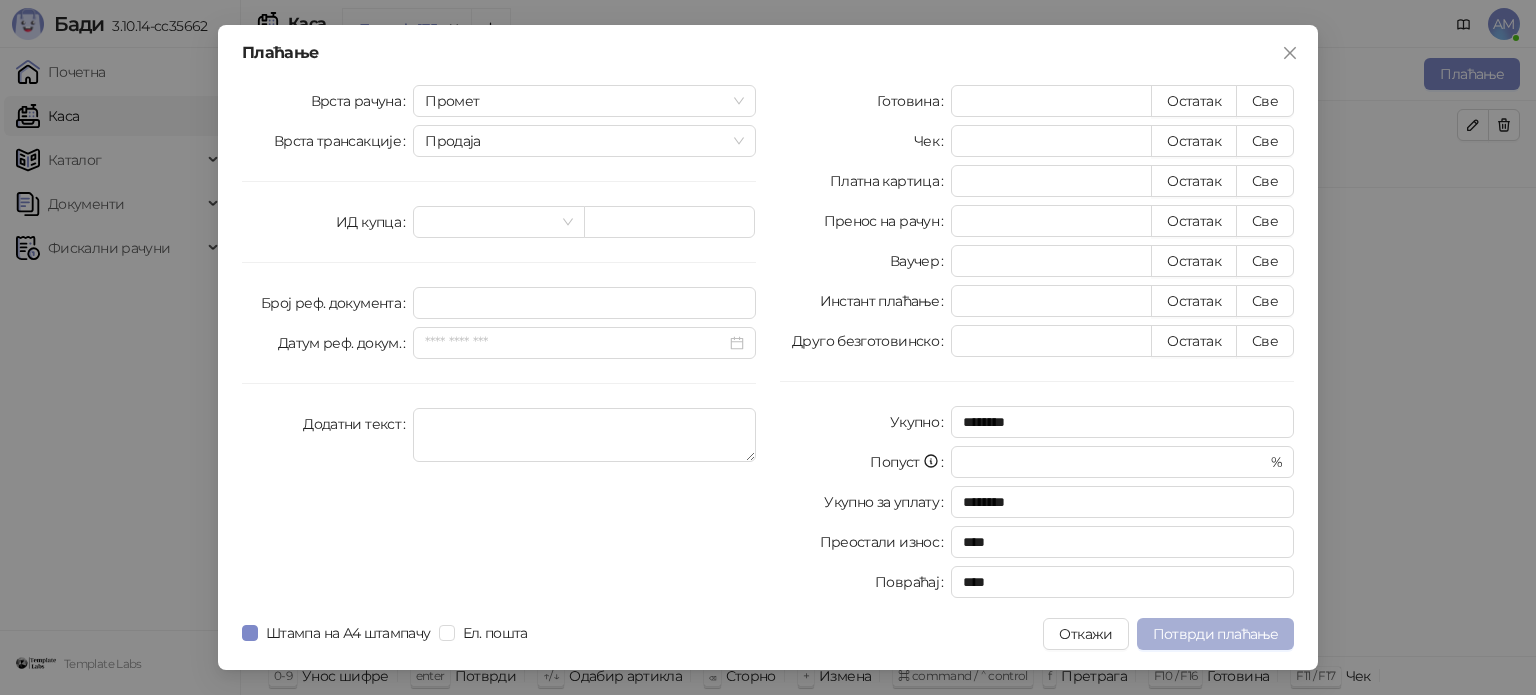 click on "Потврди плаћање" at bounding box center [1215, 634] 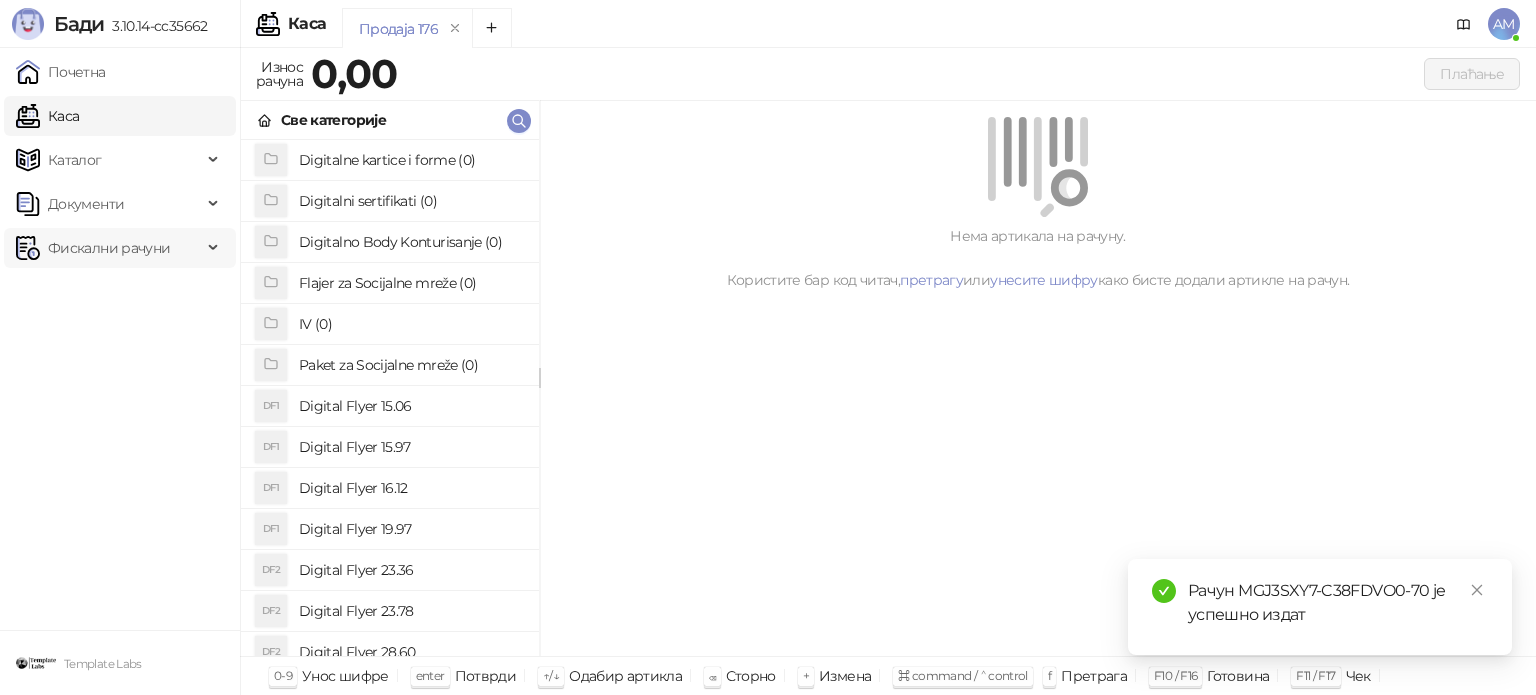click on "Фискални рачуни" at bounding box center [109, 248] 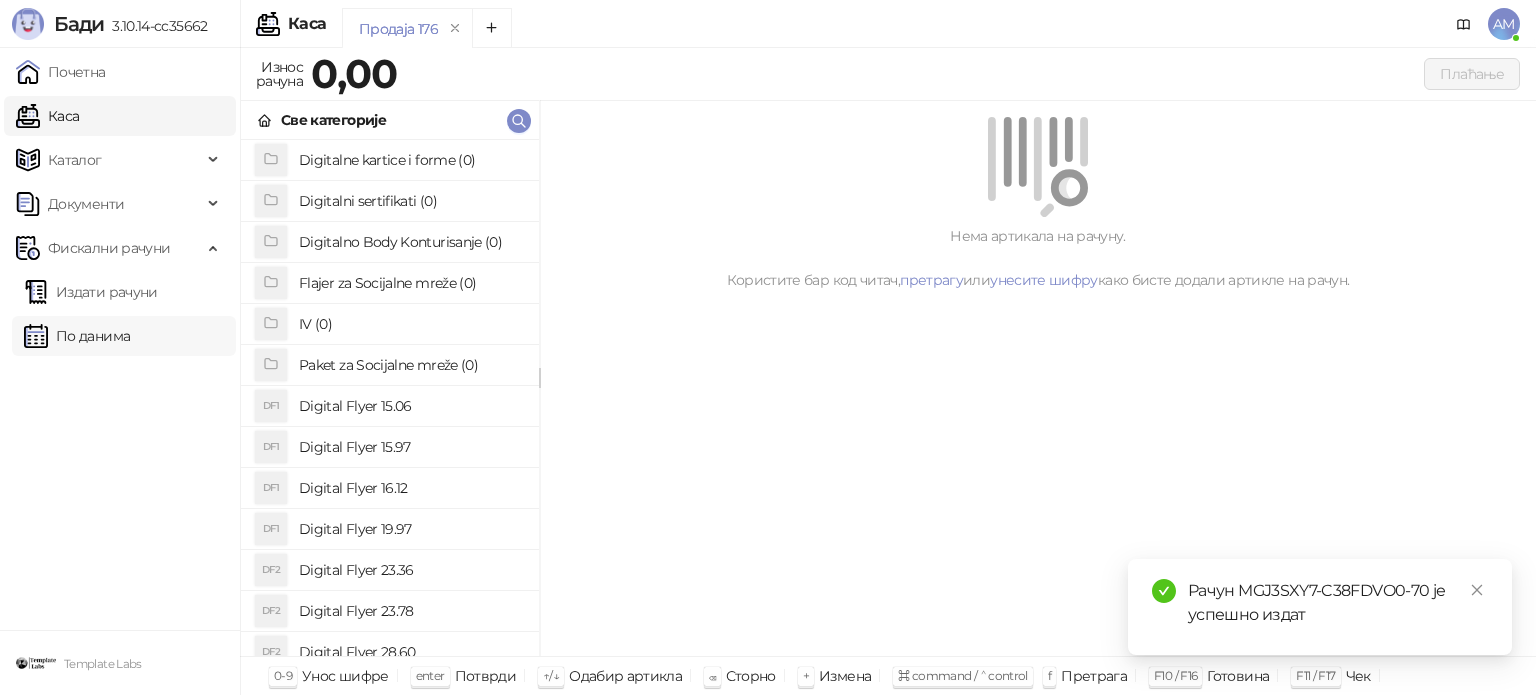 click on "По данима" at bounding box center (77, 336) 